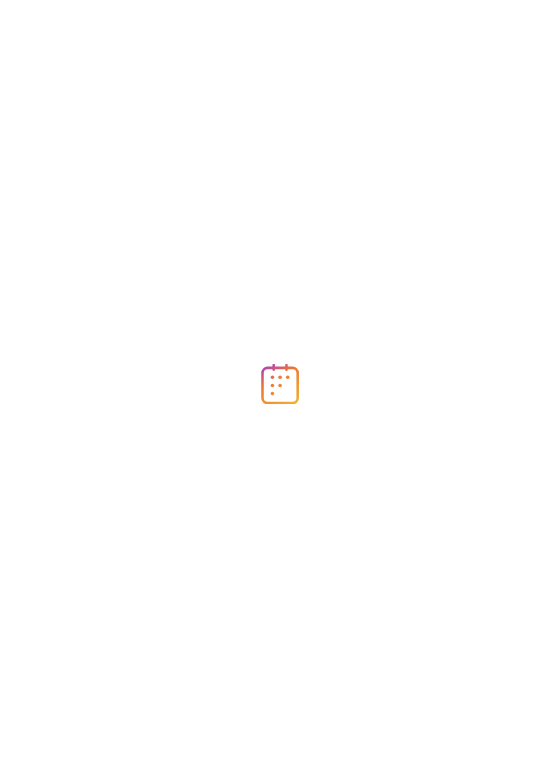 scroll, scrollTop: 0, scrollLeft: 0, axis: both 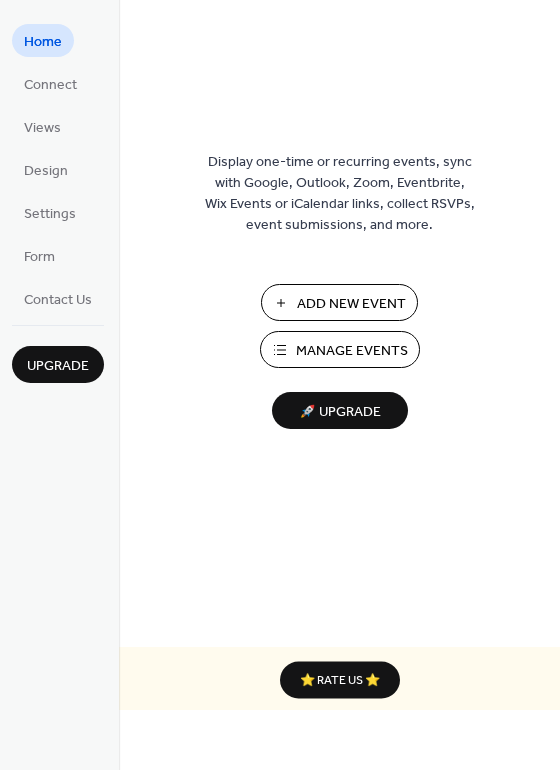 click on "Add New Event" at bounding box center (351, 304) 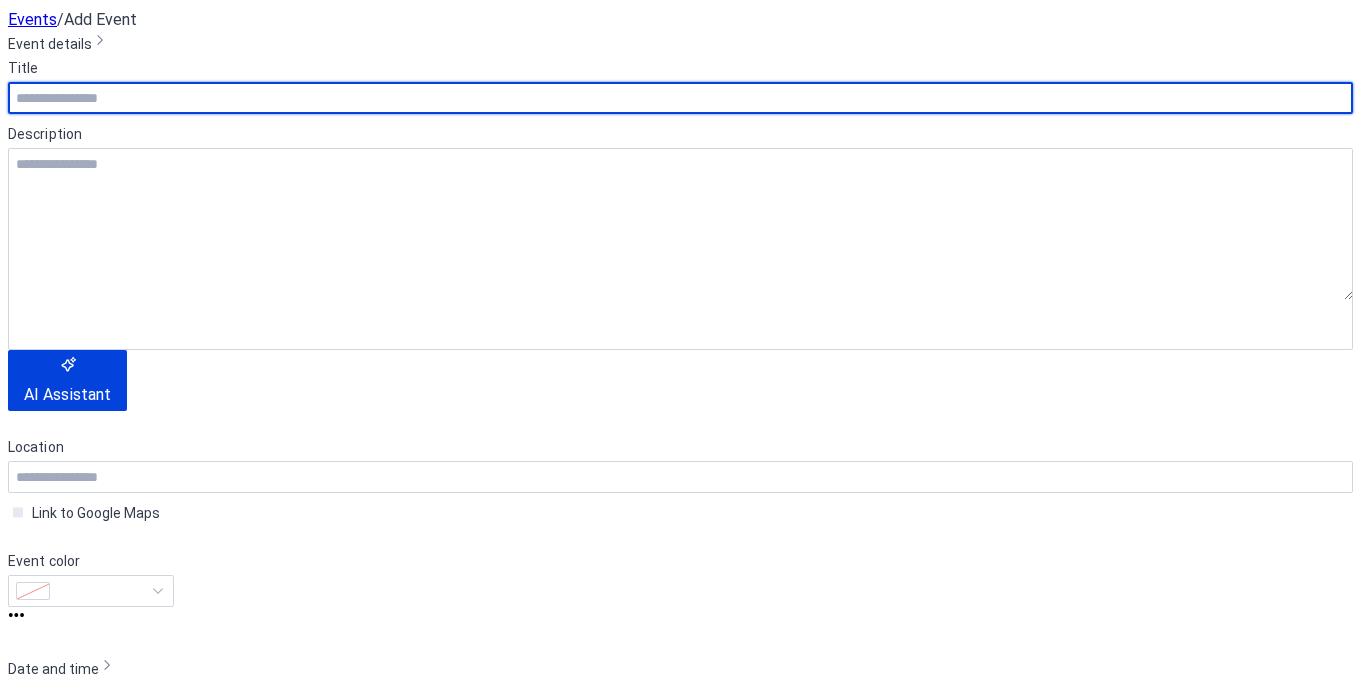 scroll, scrollTop: 0, scrollLeft: 0, axis: both 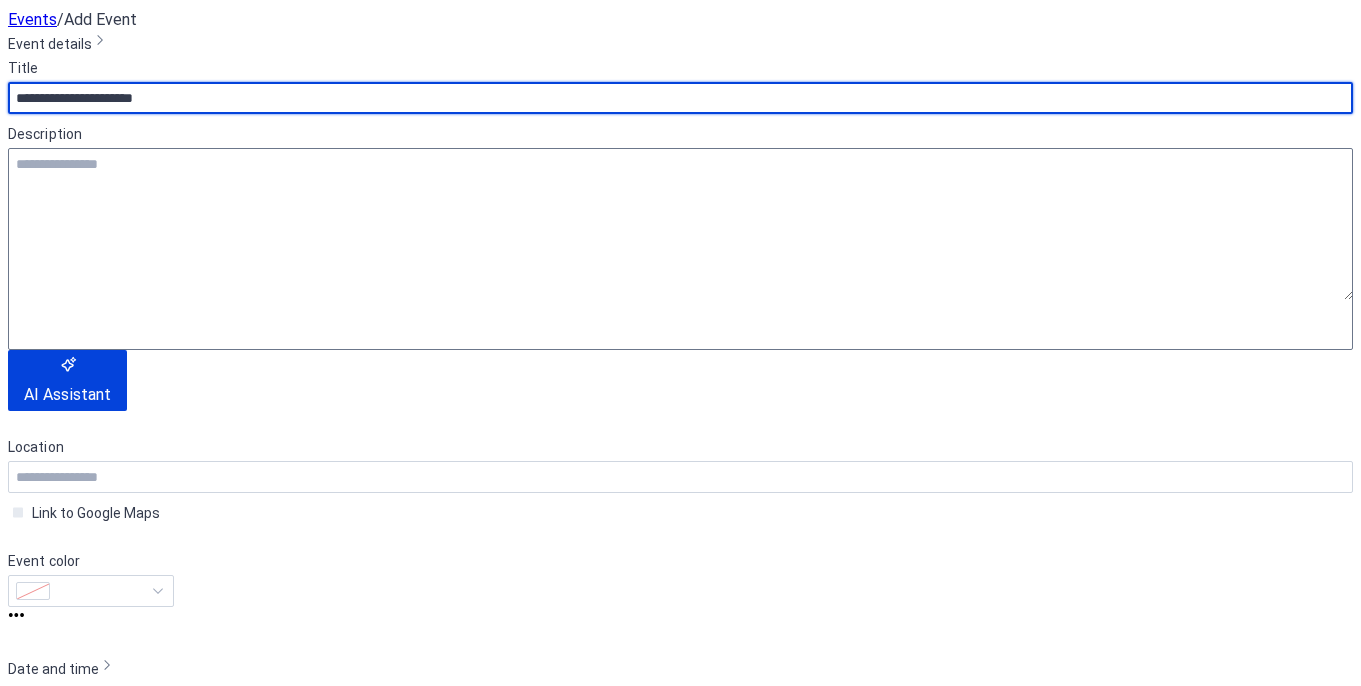 type on "**********" 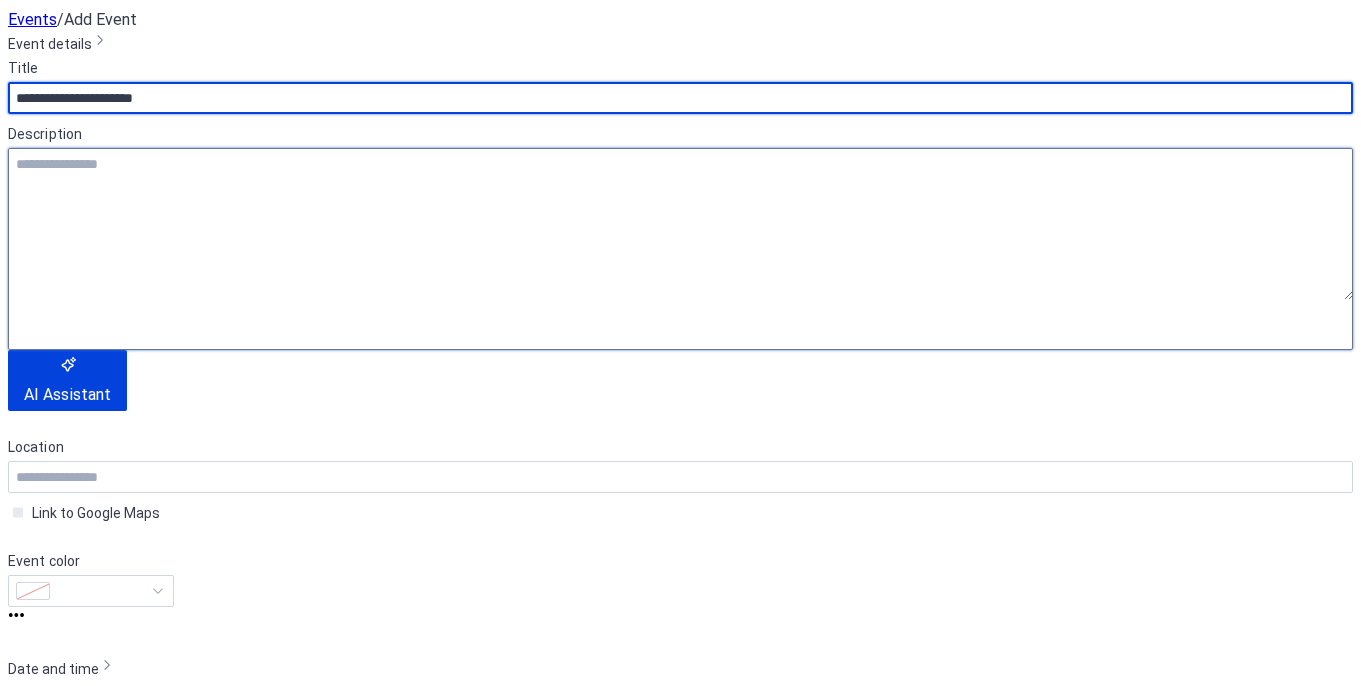 click at bounding box center (680, 224) 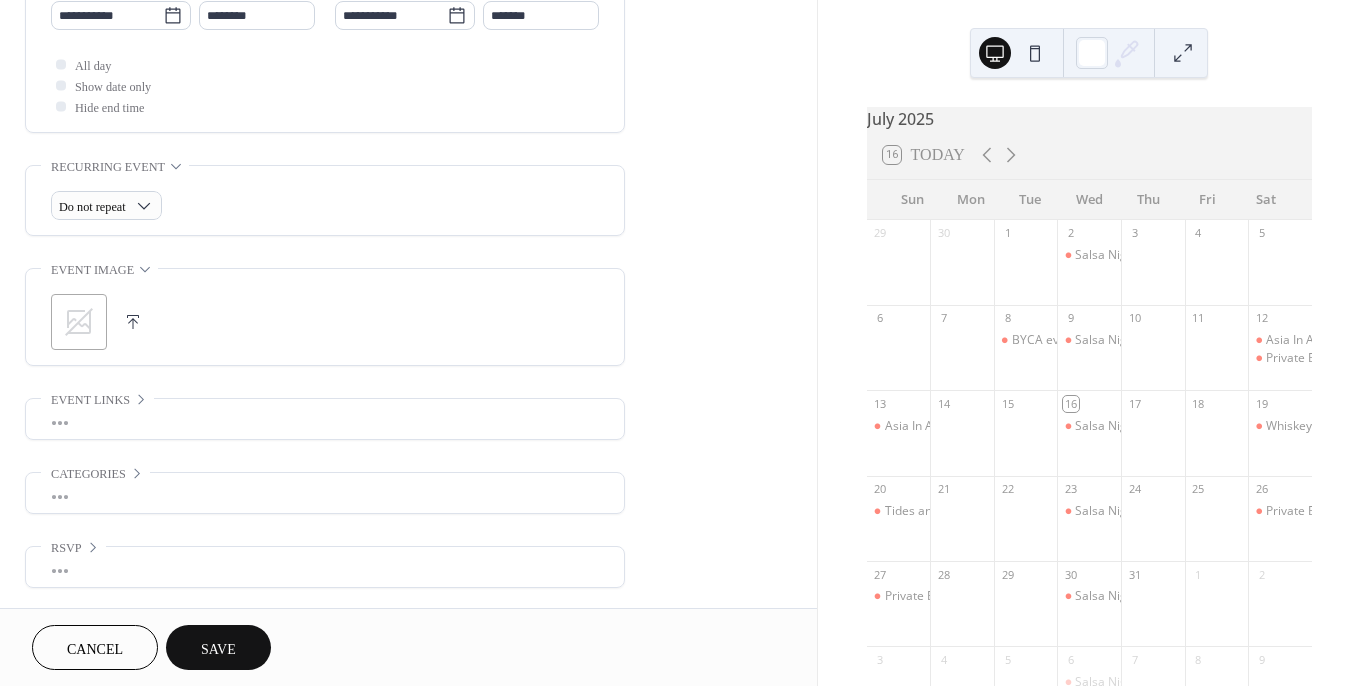 click on "•••" at bounding box center [325, 419] 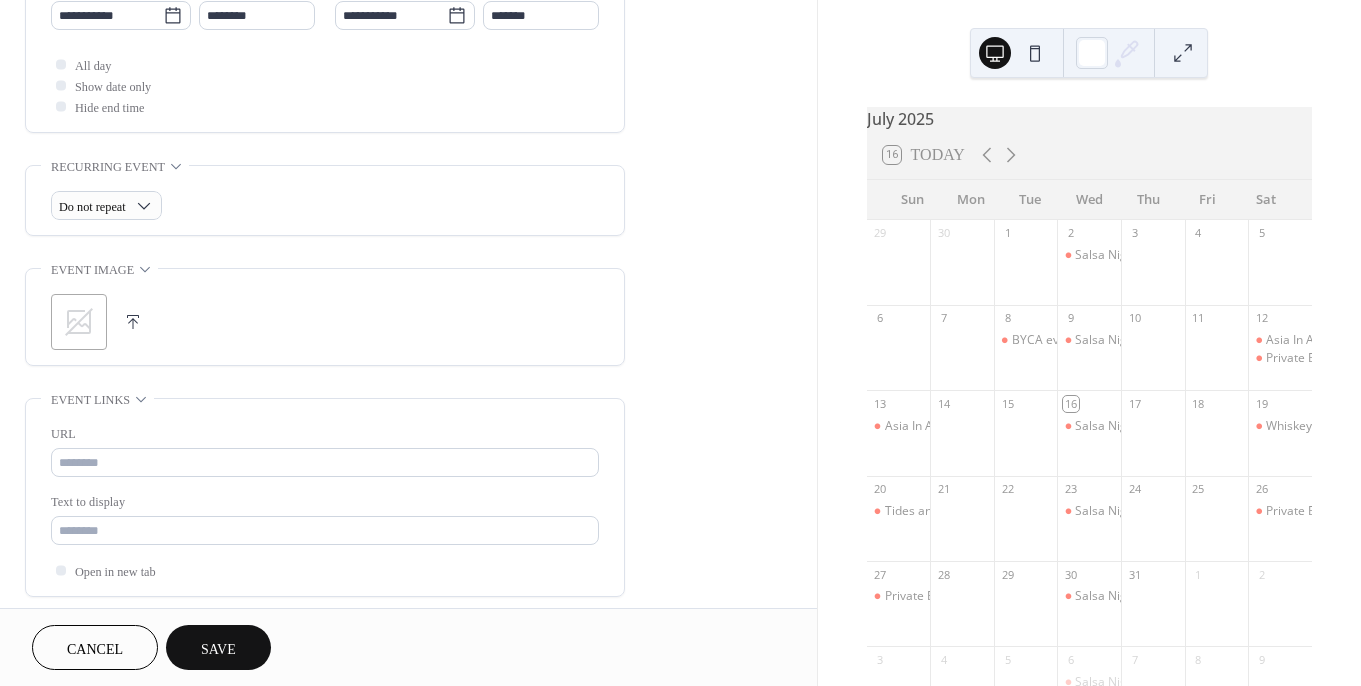 scroll, scrollTop: 721, scrollLeft: 0, axis: vertical 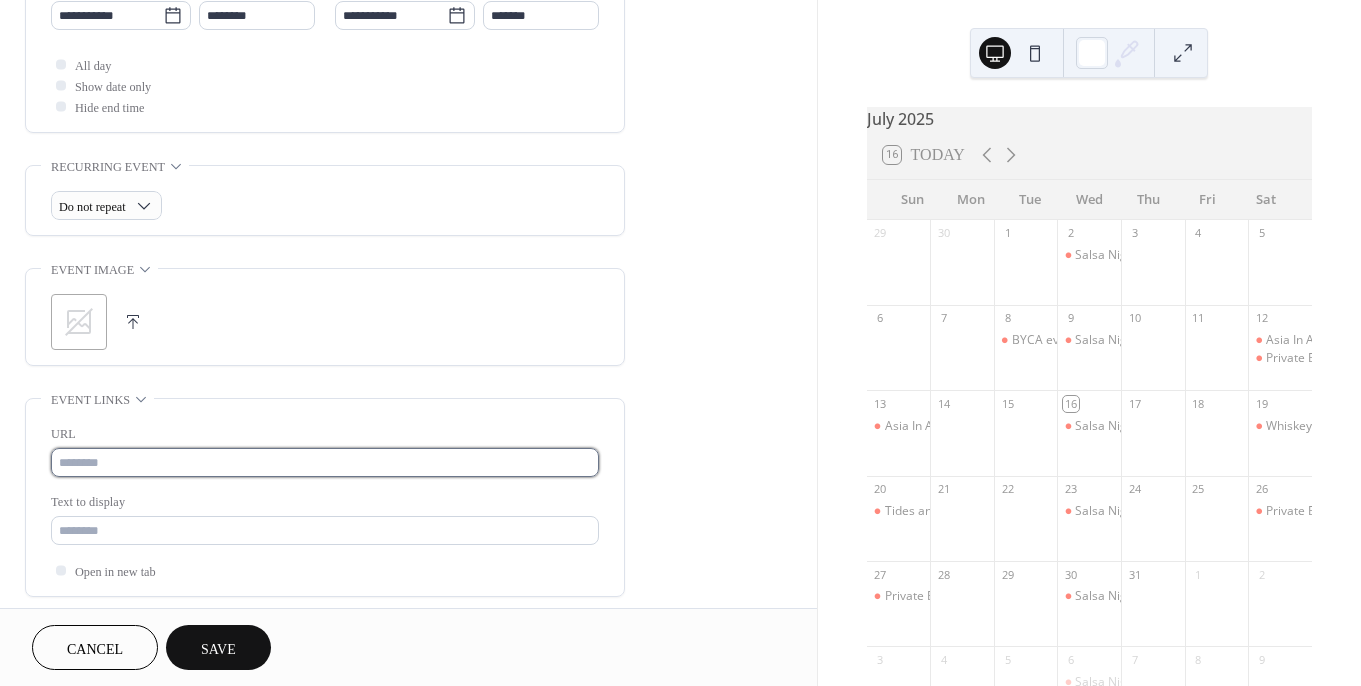 click at bounding box center [325, 462] 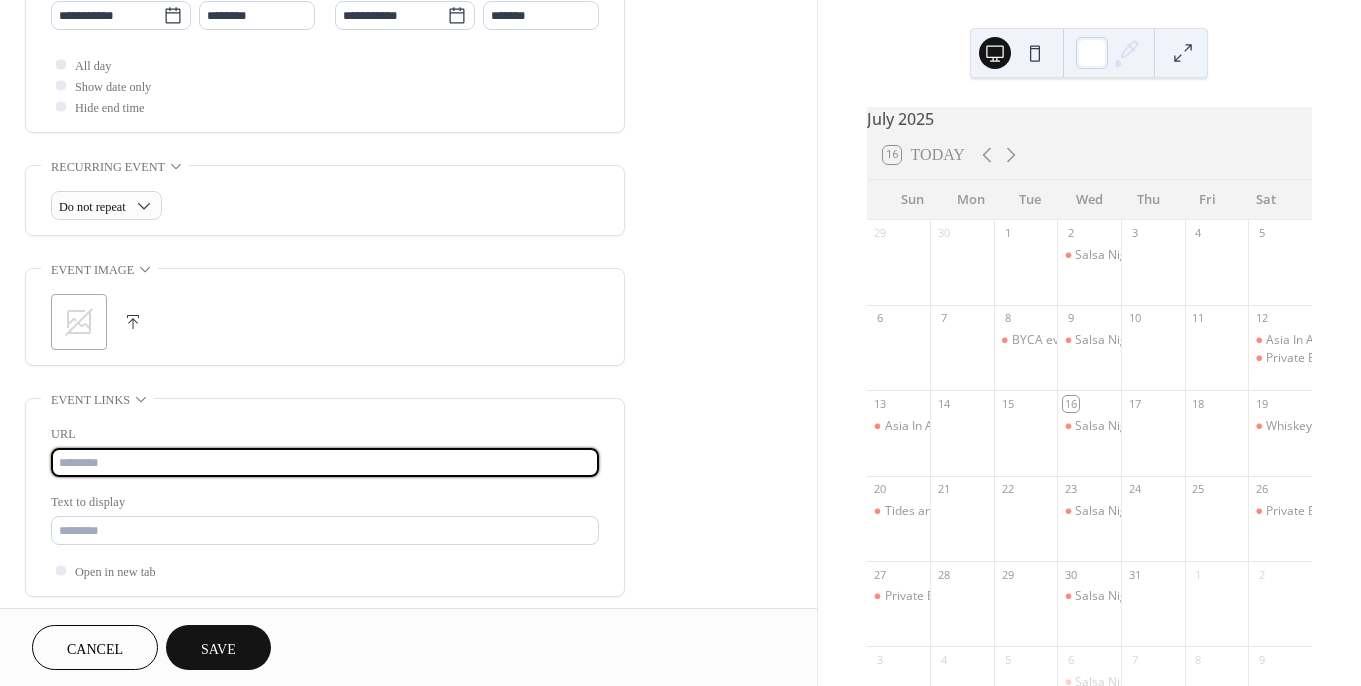 paste on "**********" 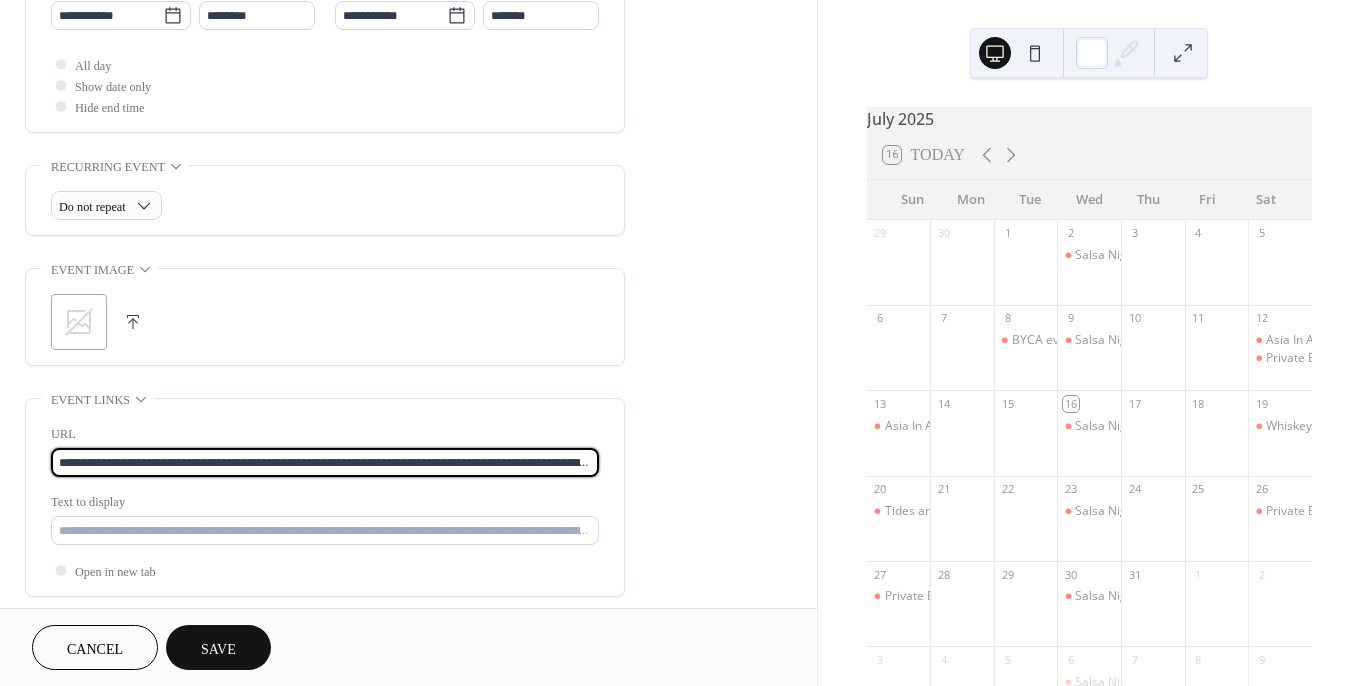 scroll, scrollTop: 0, scrollLeft: 133, axis: horizontal 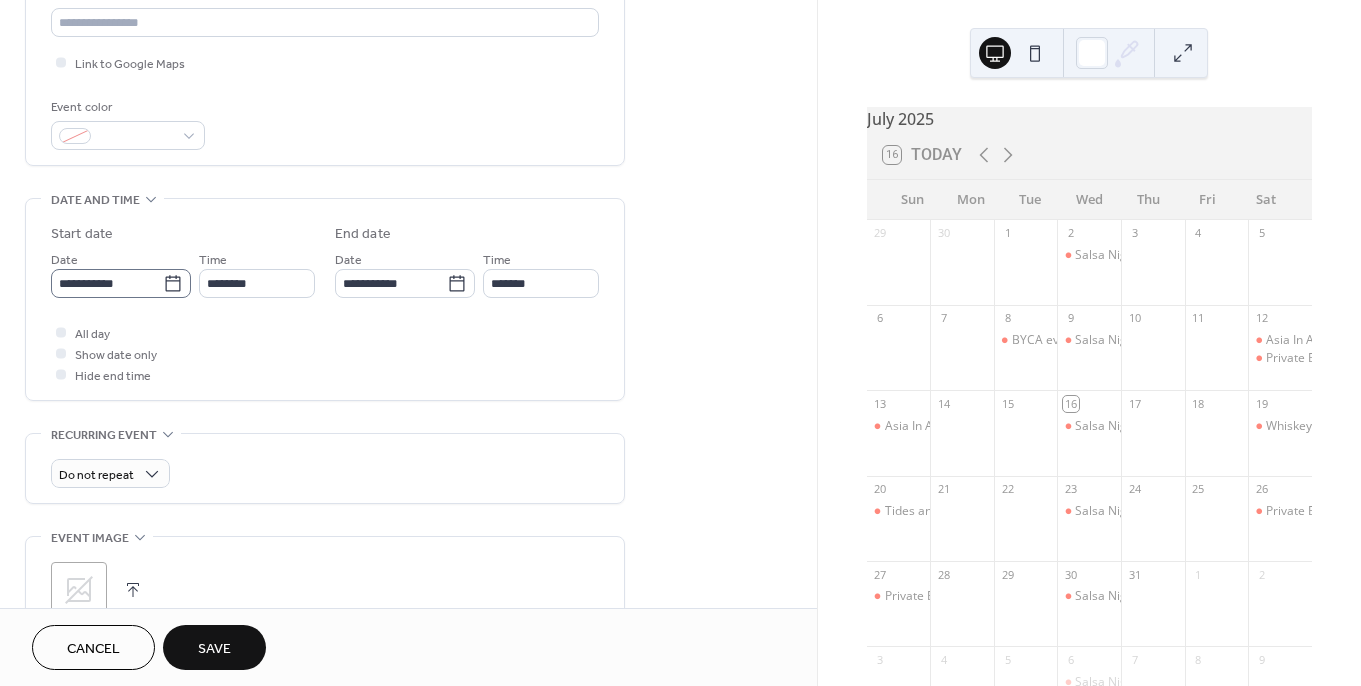 type on "**********" 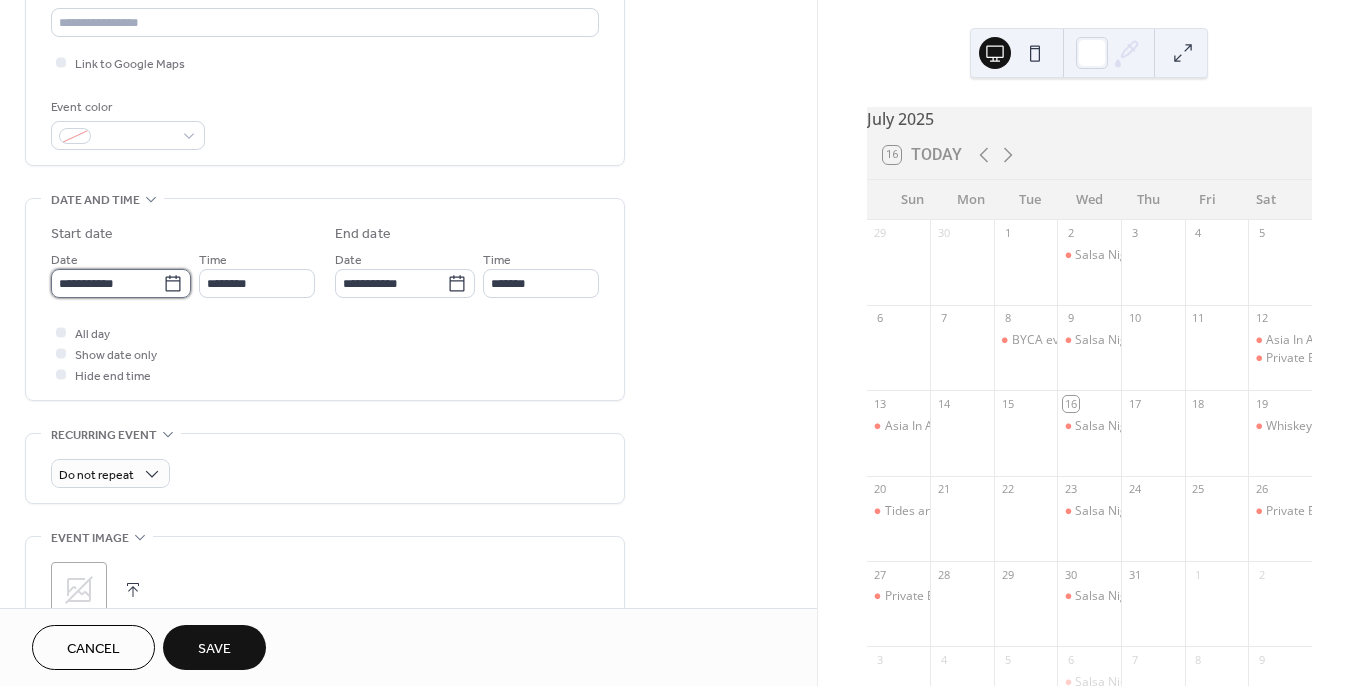 click on "**********" at bounding box center [107, 283] 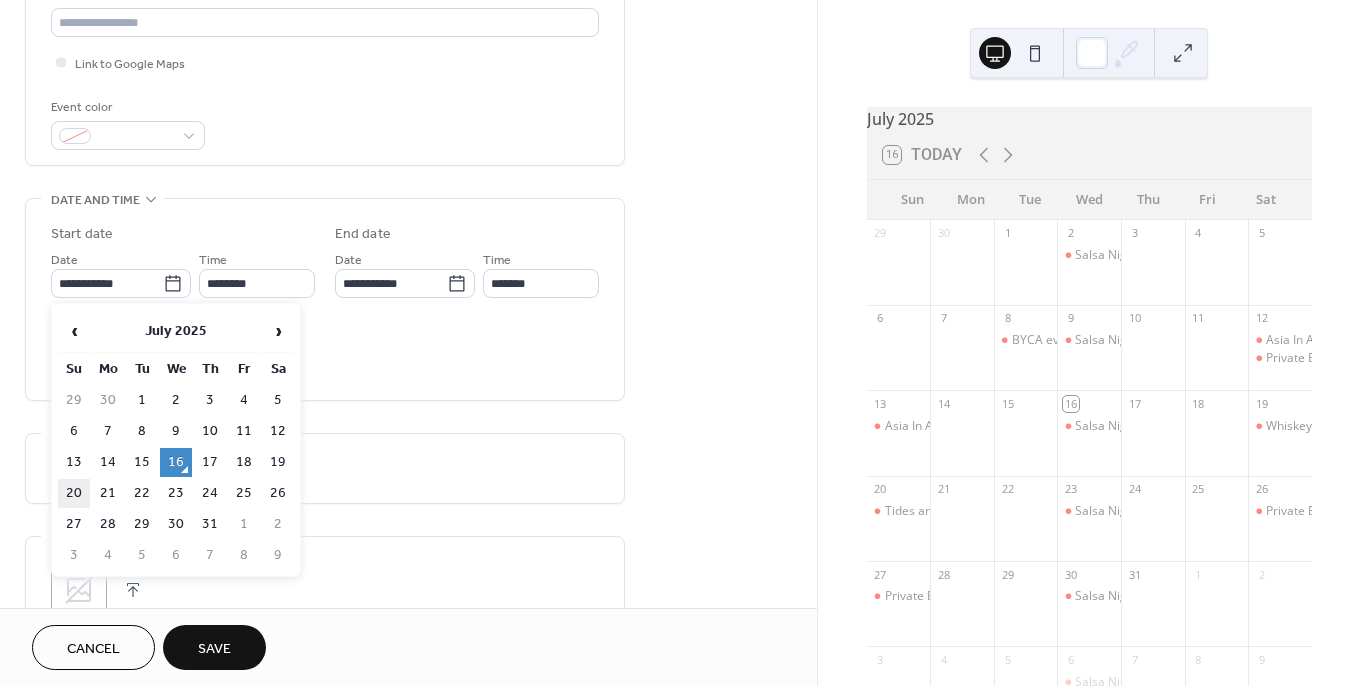 click on "20" at bounding box center [74, 493] 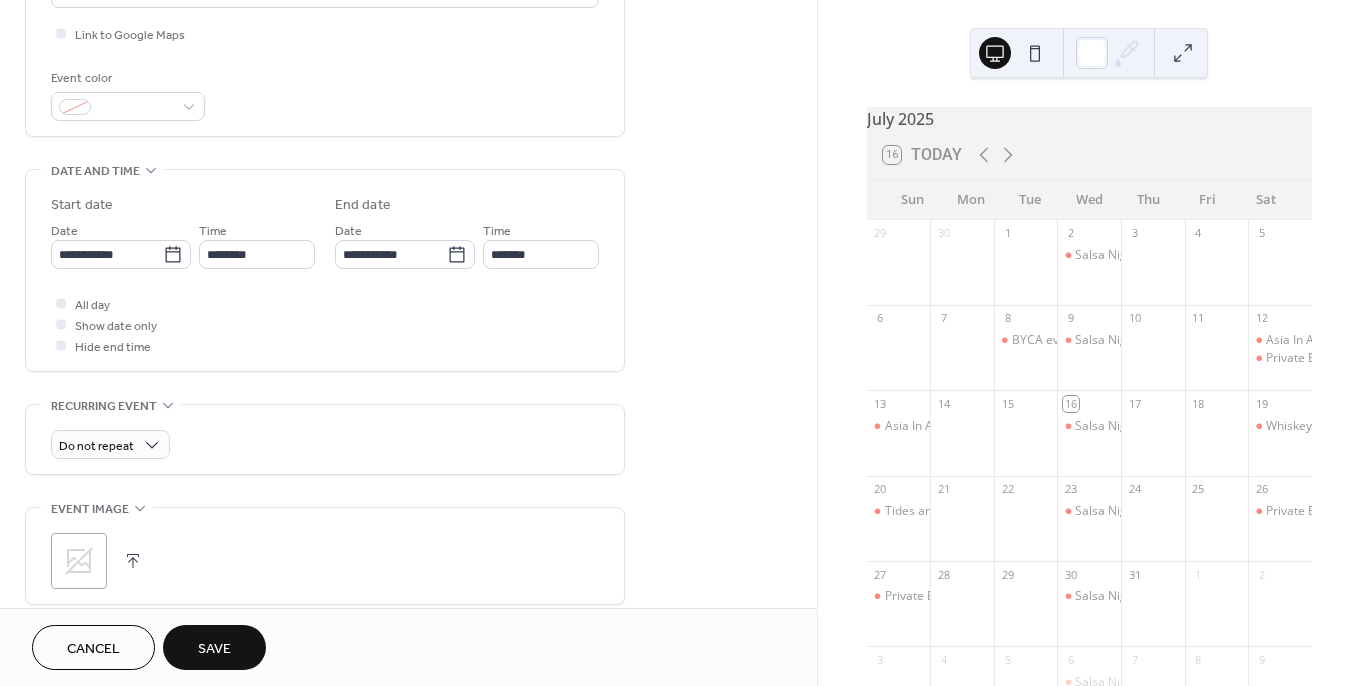 scroll, scrollTop: 518, scrollLeft: 0, axis: vertical 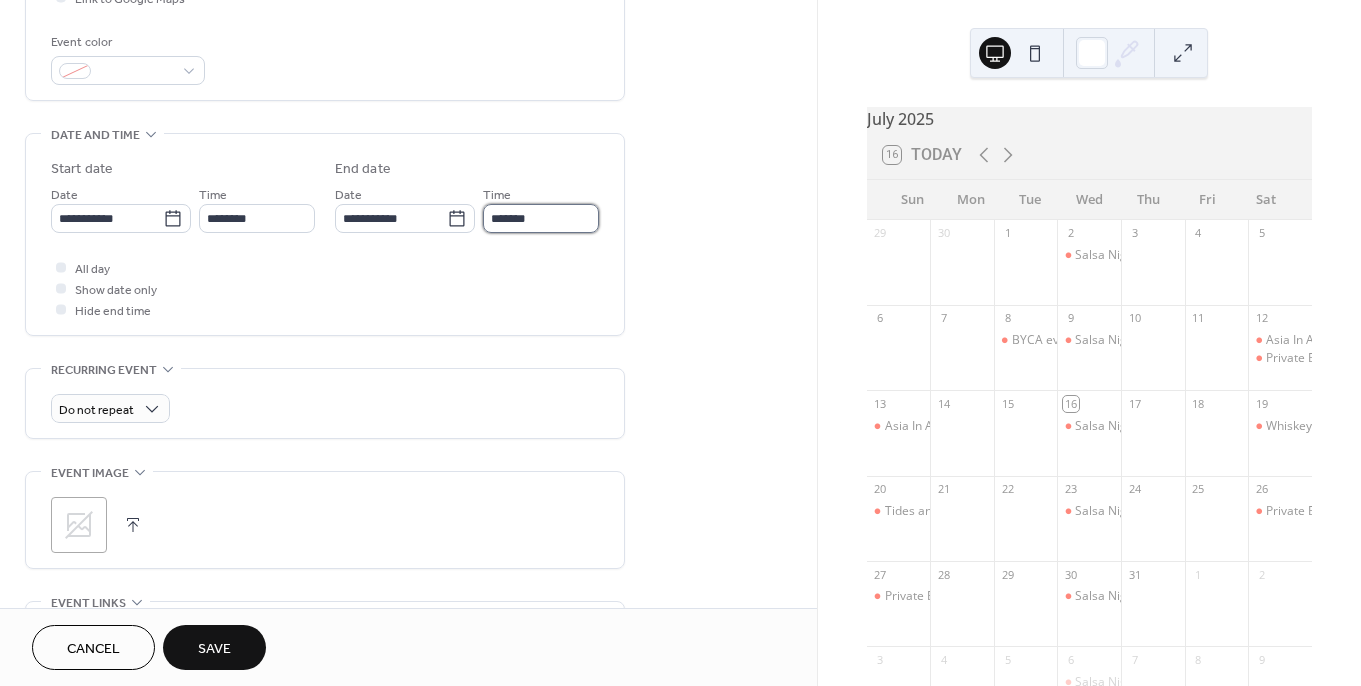click on "*******" at bounding box center (541, 218) 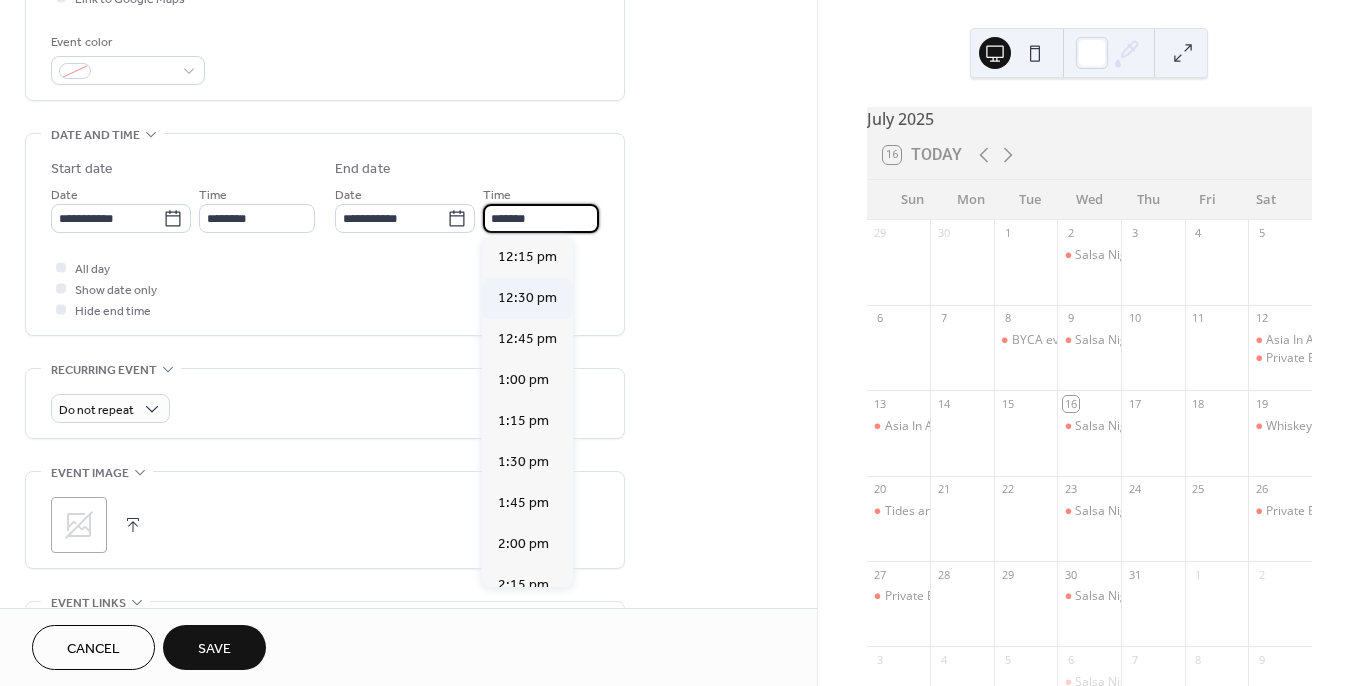 scroll, scrollTop: 1093, scrollLeft: 0, axis: vertical 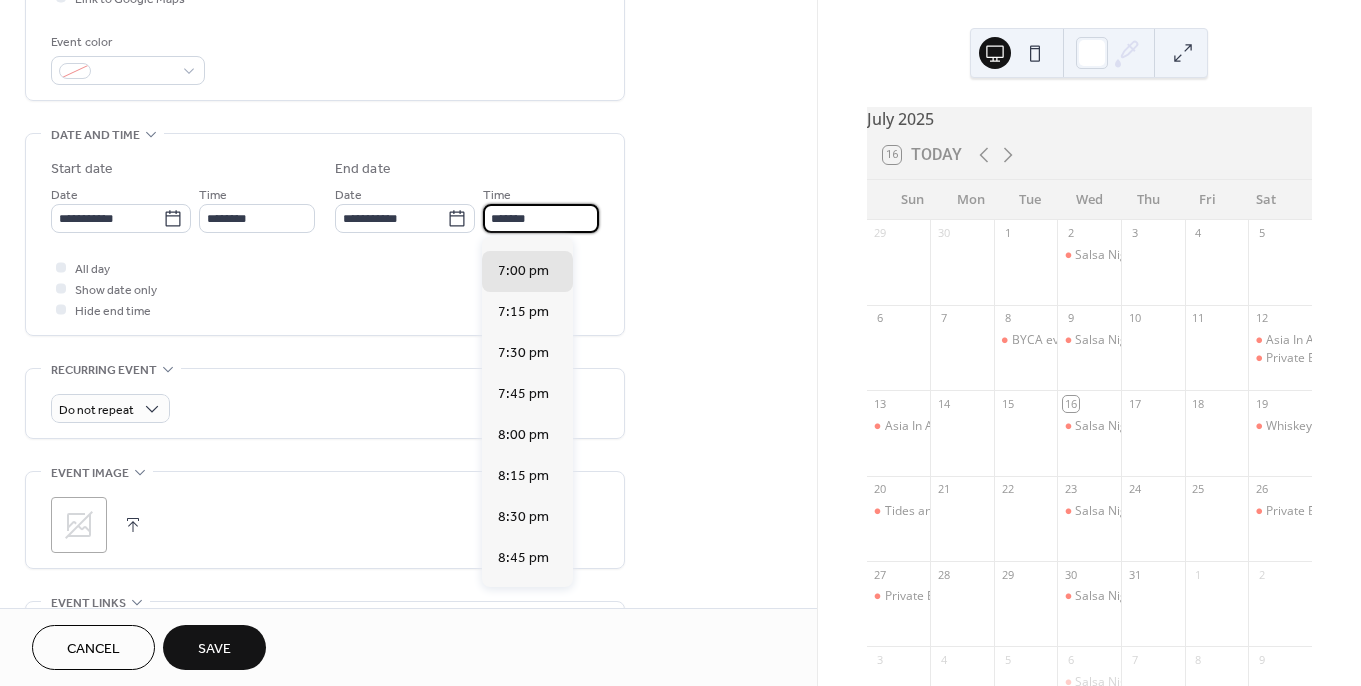 type on "*******" 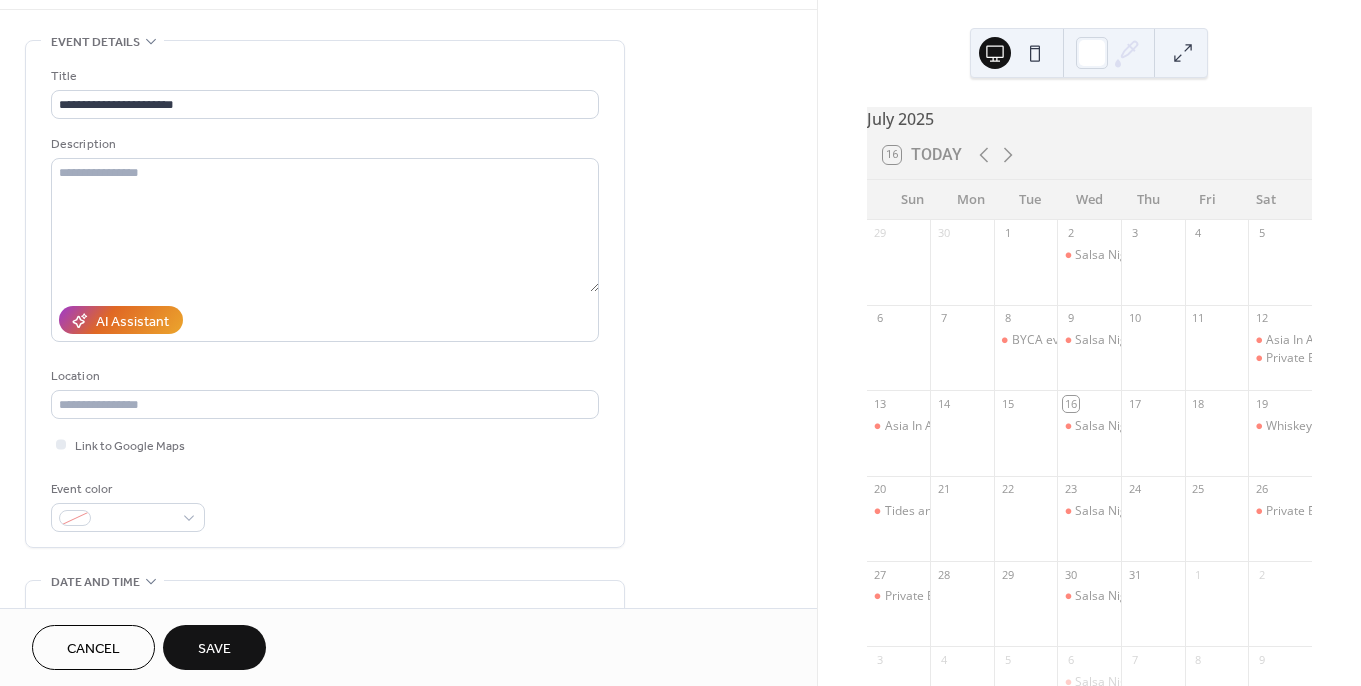 scroll, scrollTop: 0, scrollLeft: 0, axis: both 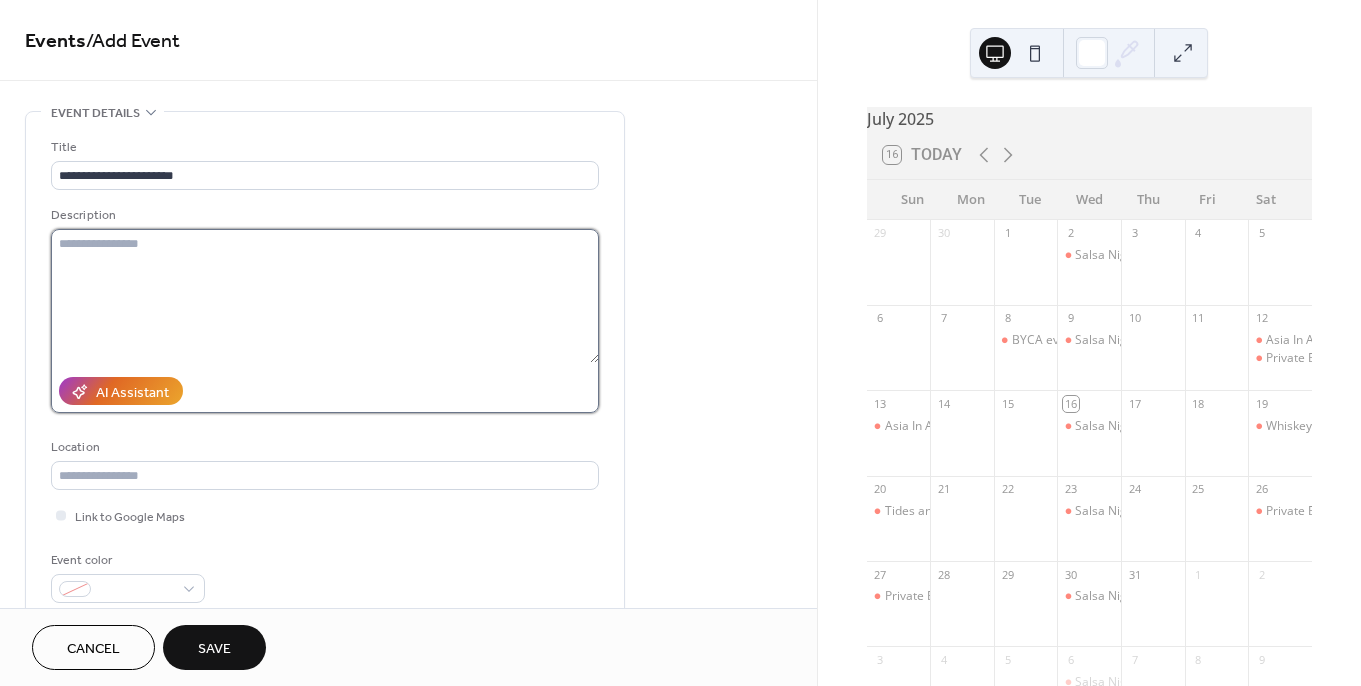 click at bounding box center (325, 296) 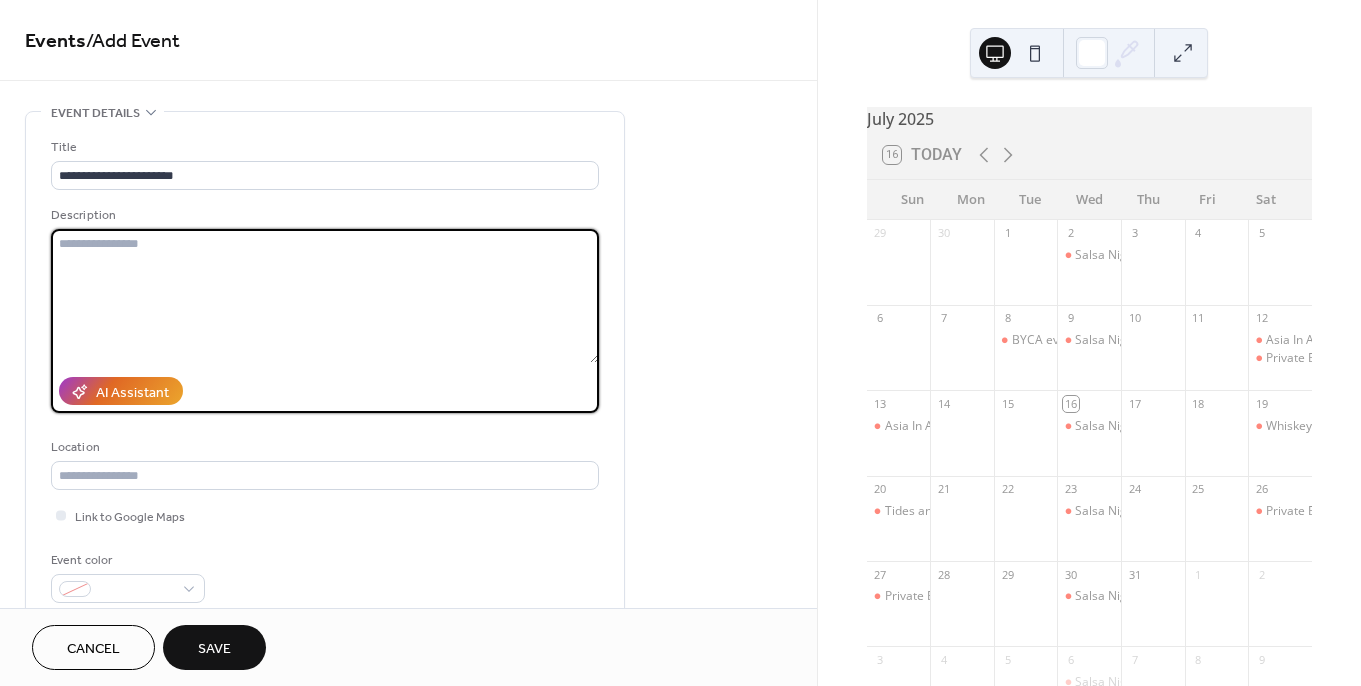 paste on "**********" 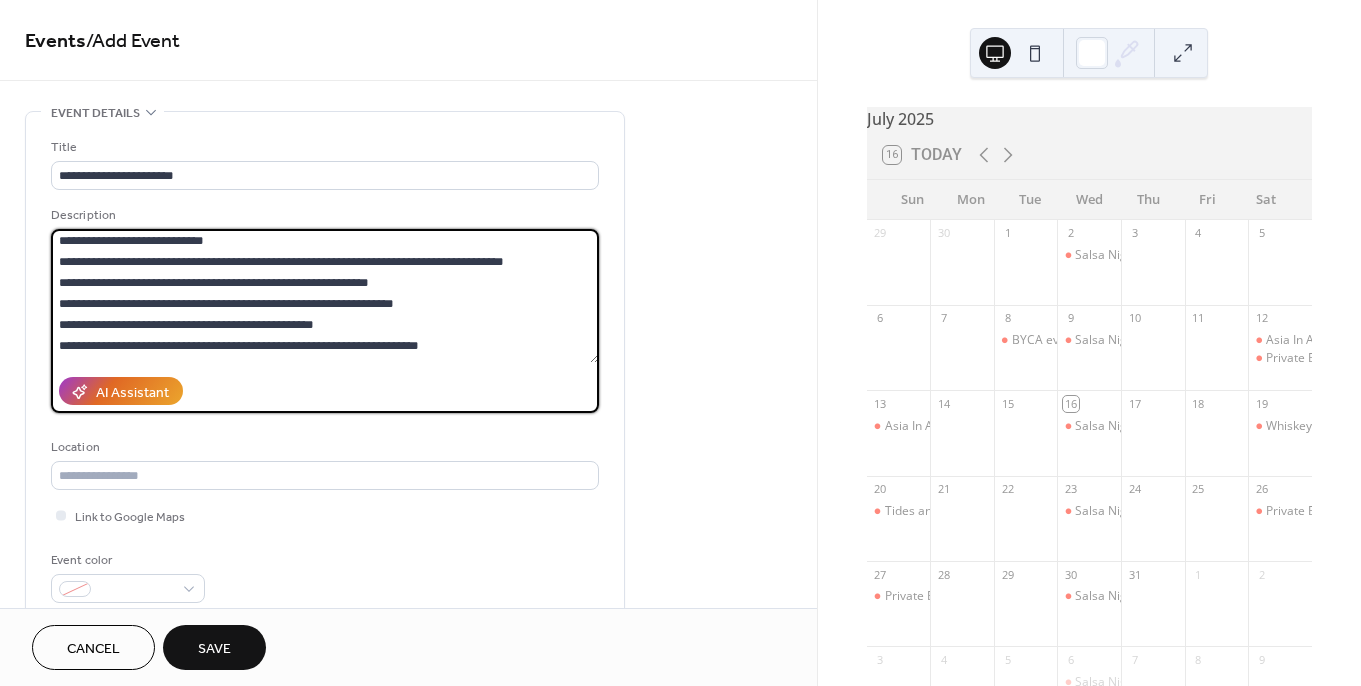 scroll, scrollTop: 84, scrollLeft: 0, axis: vertical 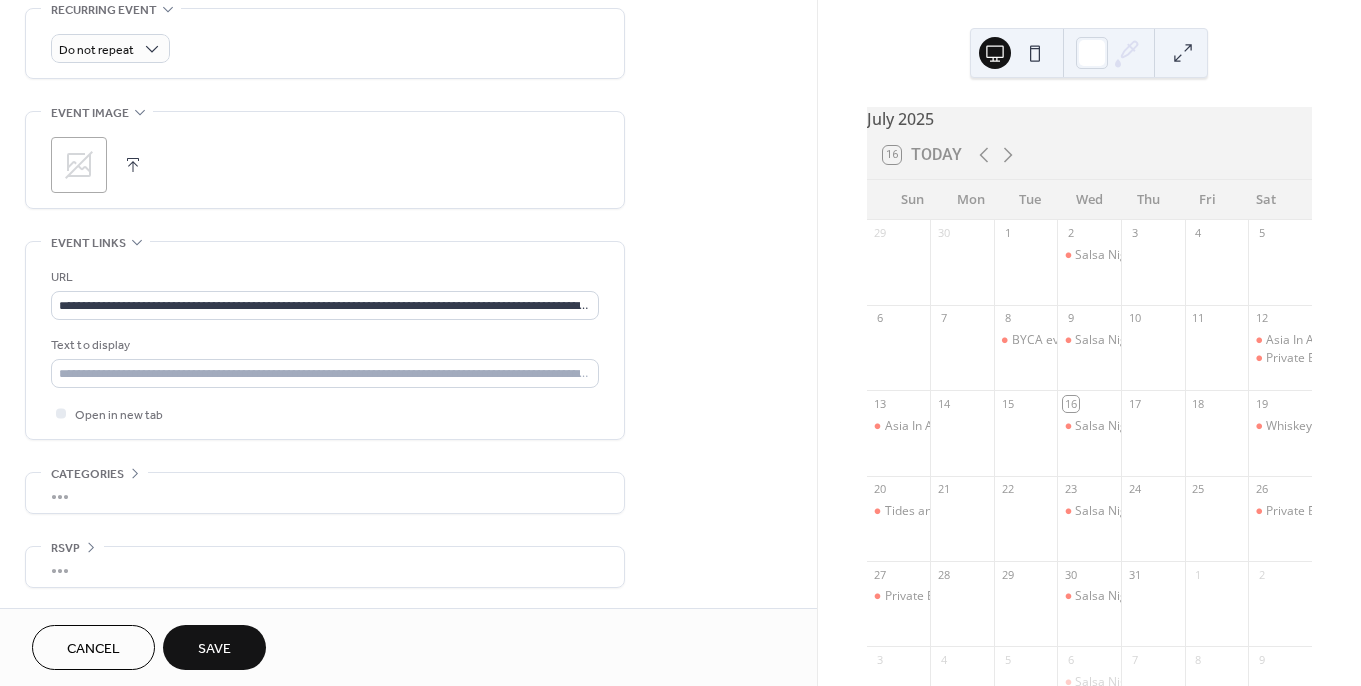 type on "**********" 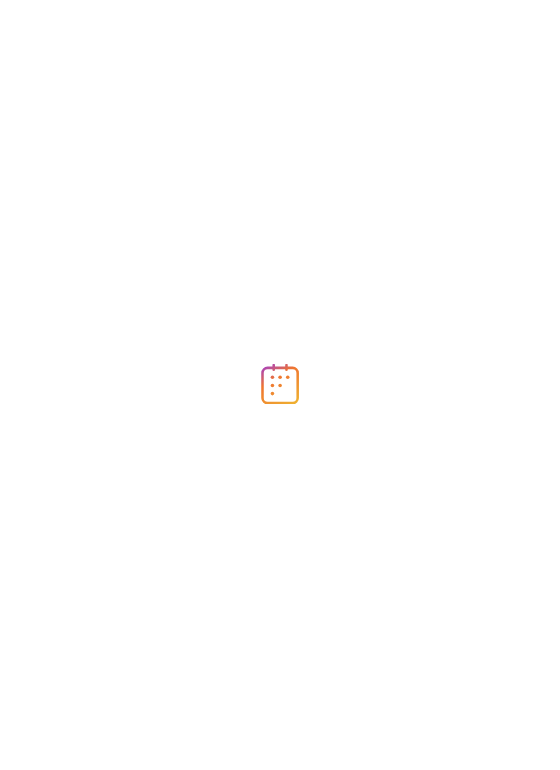 scroll, scrollTop: 0, scrollLeft: 0, axis: both 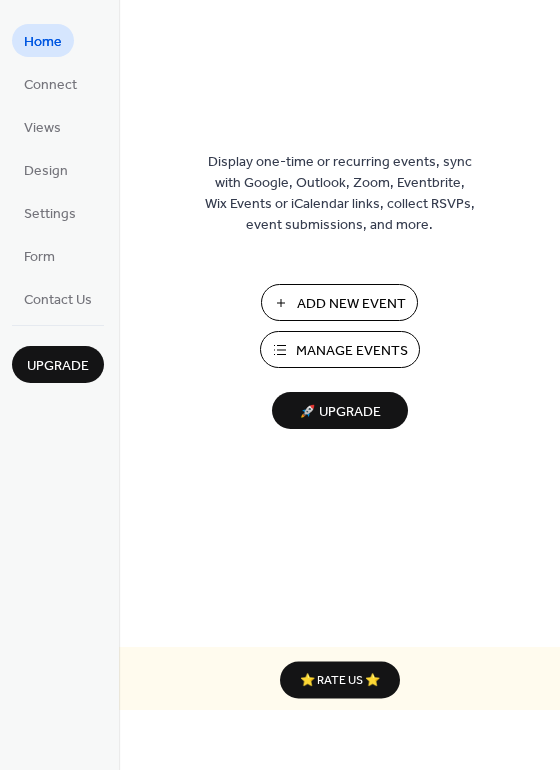 click on "Manage Events" at bounding box center (352, 351) 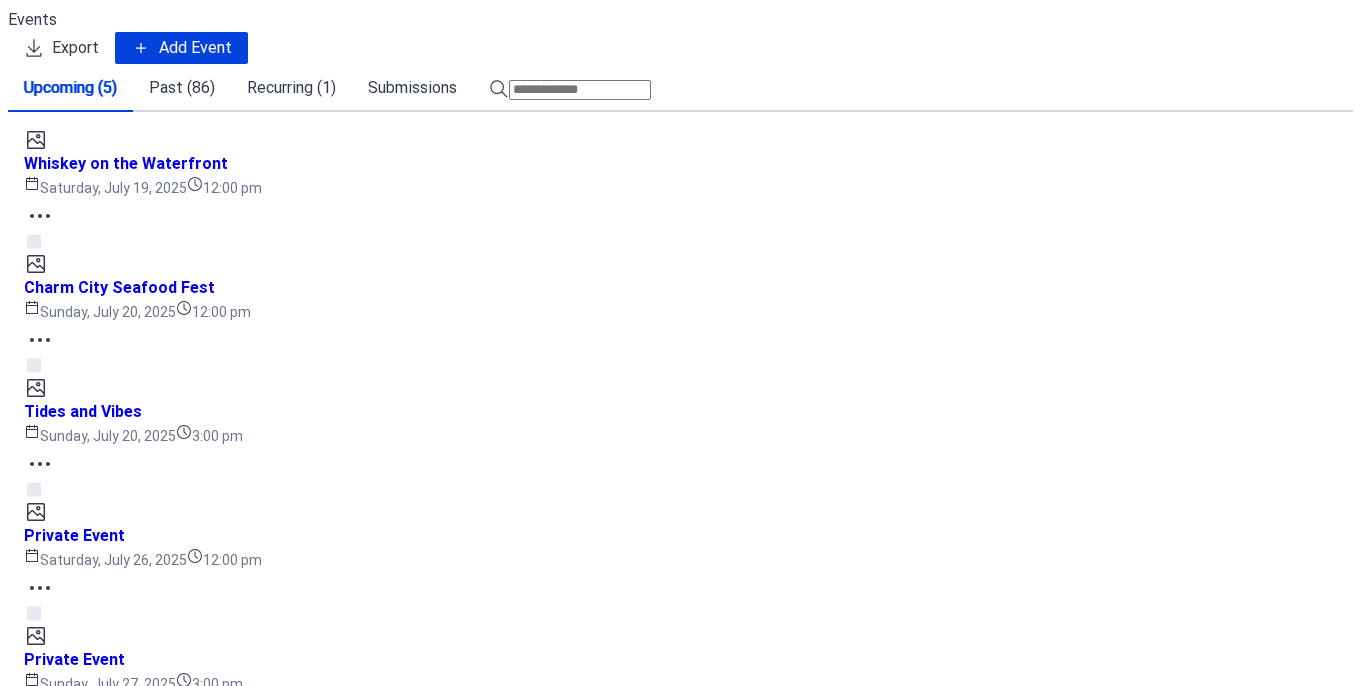 scroll, scrollTop: 0, scrollLeft: 0, axis: both 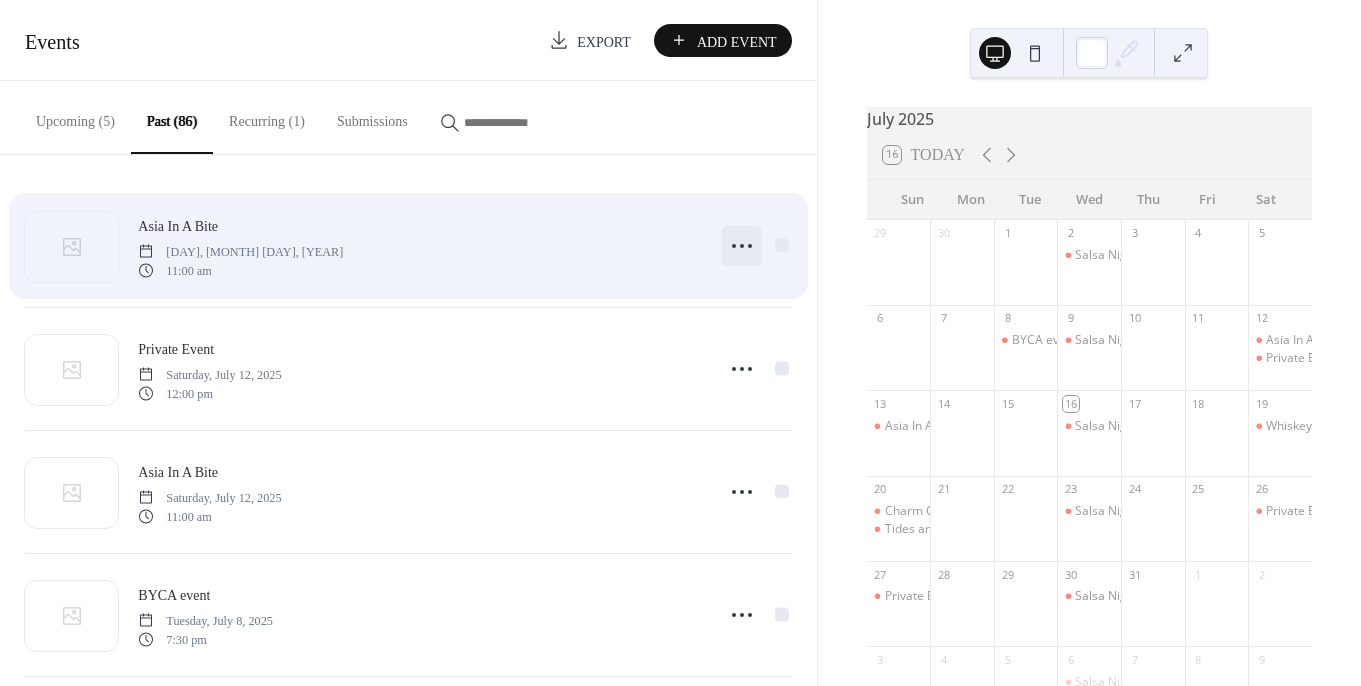 click 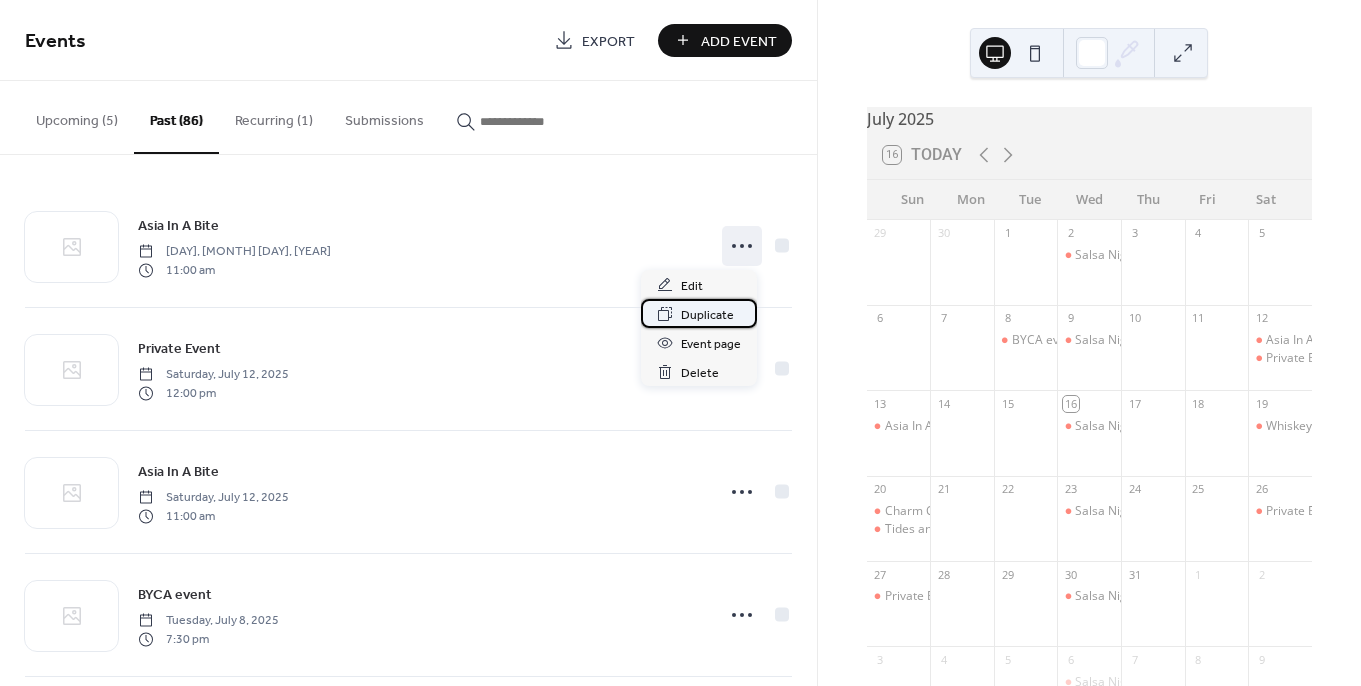 click on "Duplicate" at bounding box center (707, 315) 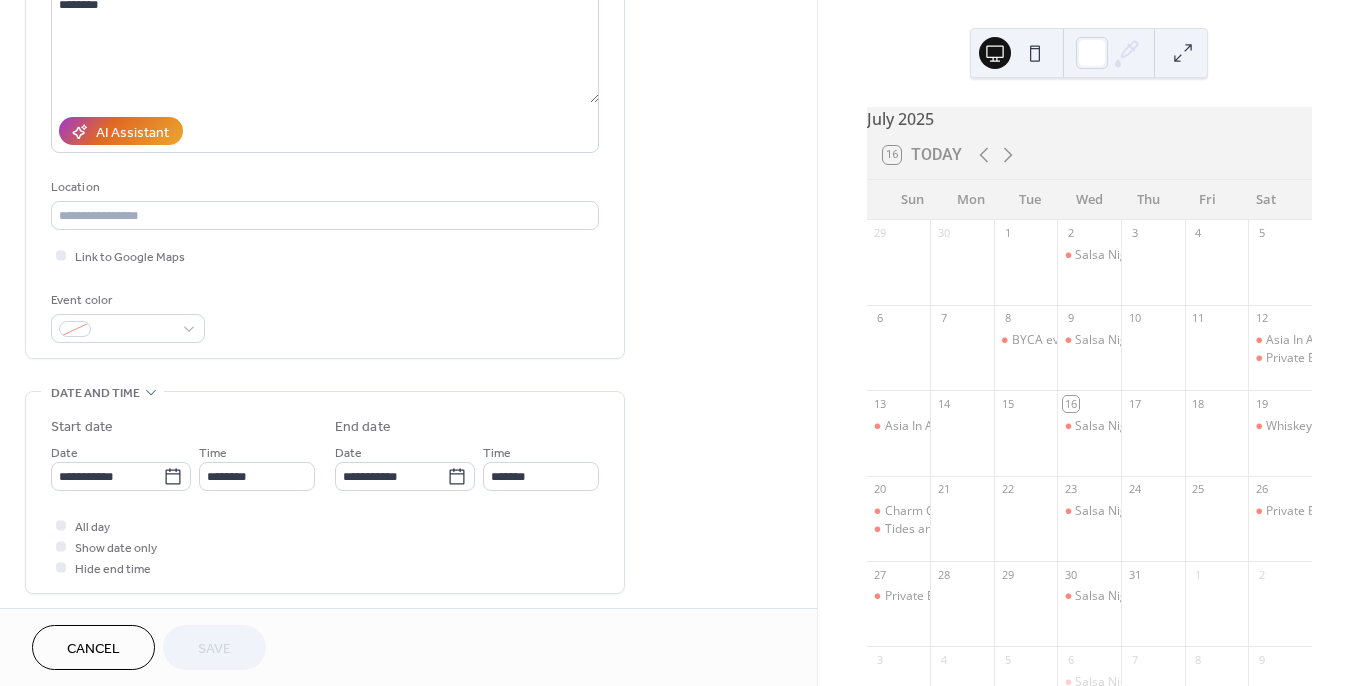 scroll, scrollTop: 260, scrollLeft: 0, axis: vertical 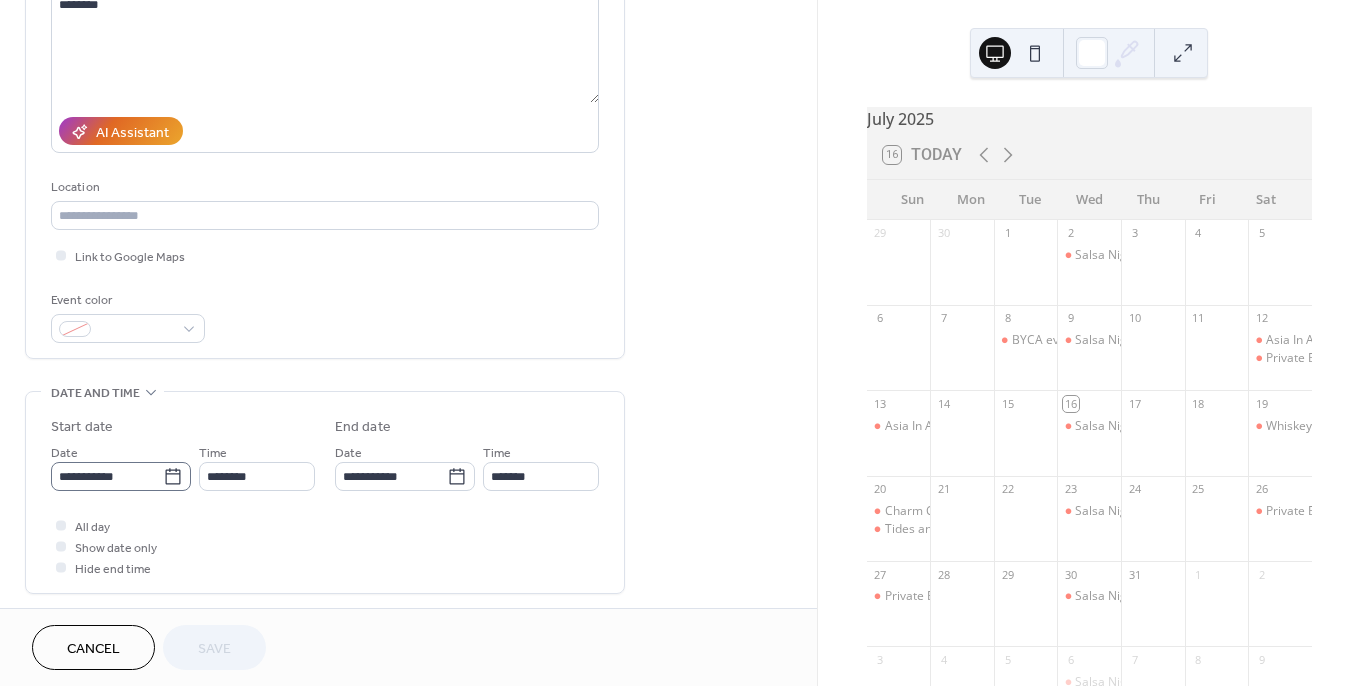 click on "**********" at bounding box center [680, 343] 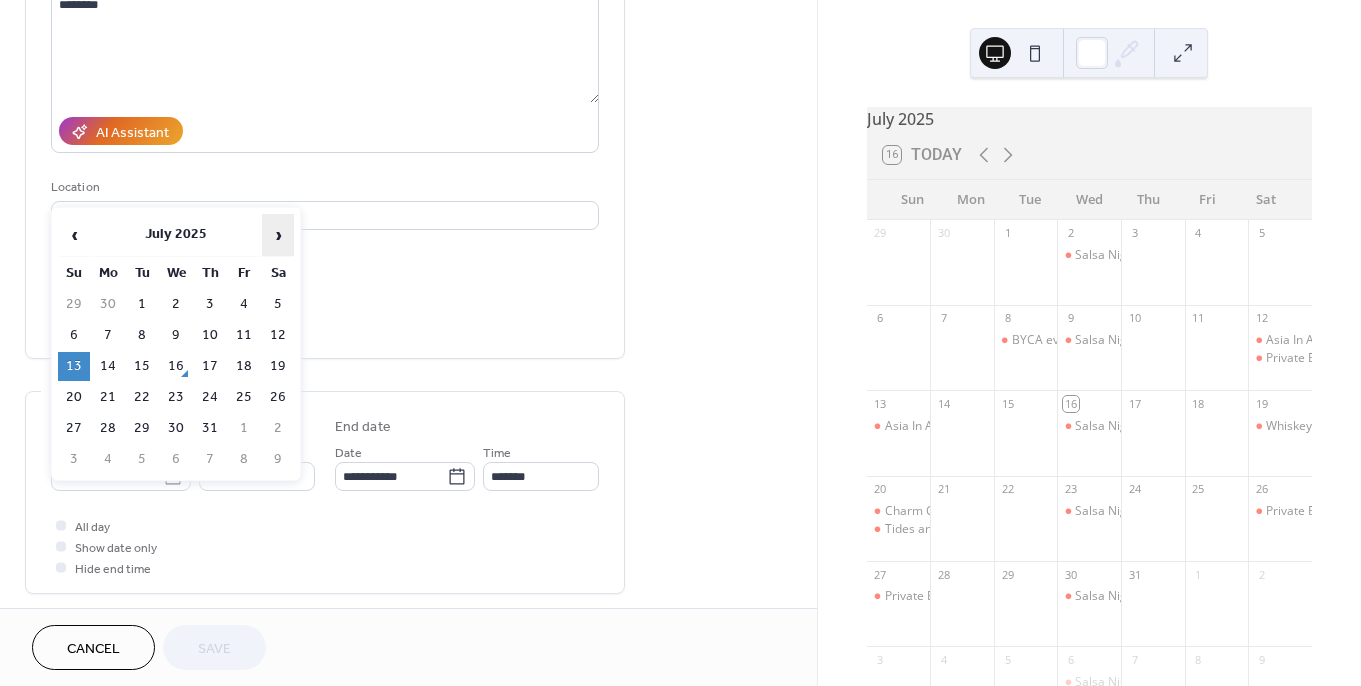 click on "›" at bounding box center (278, 235) 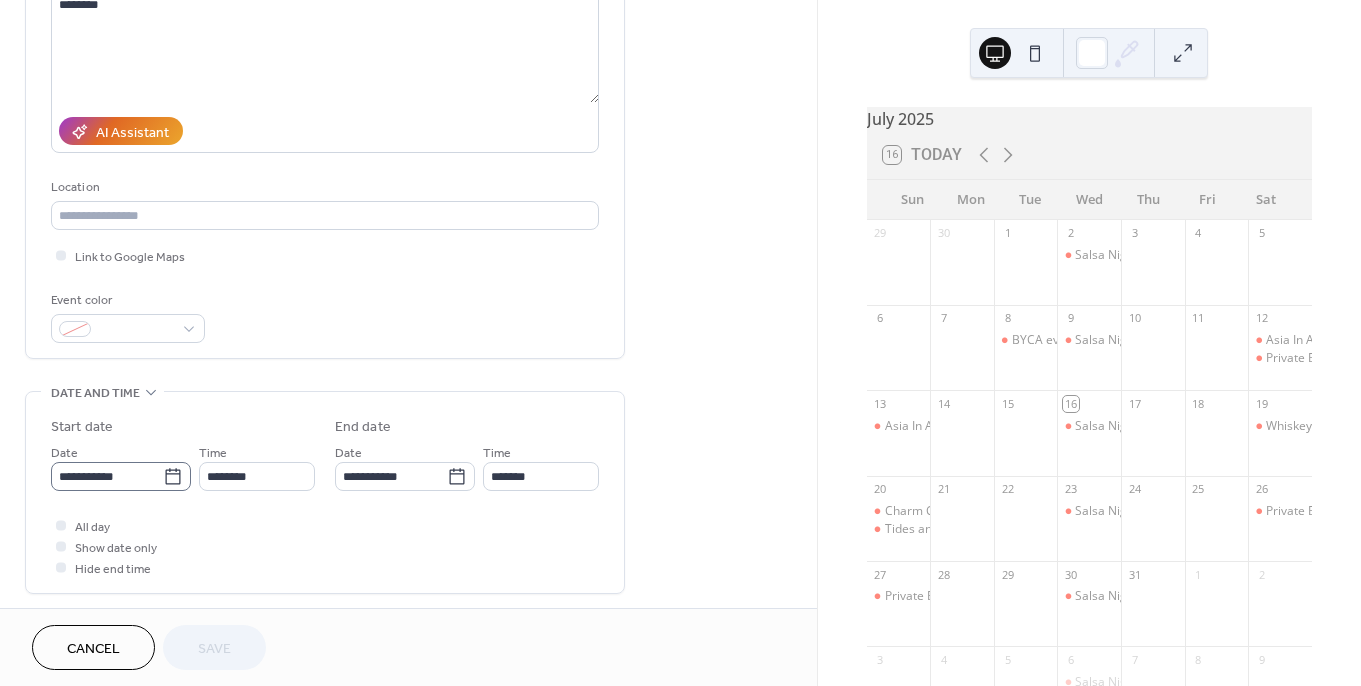 click 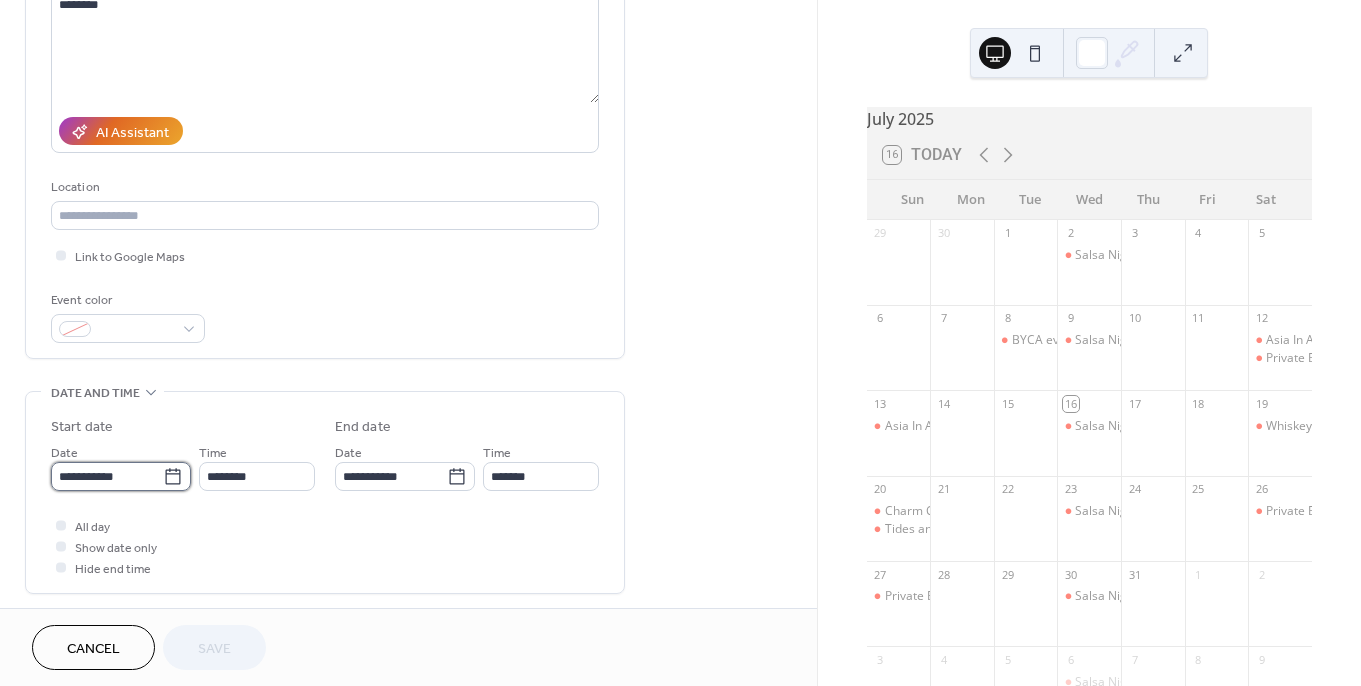 click on "**********" at bounding box center [107, 476] 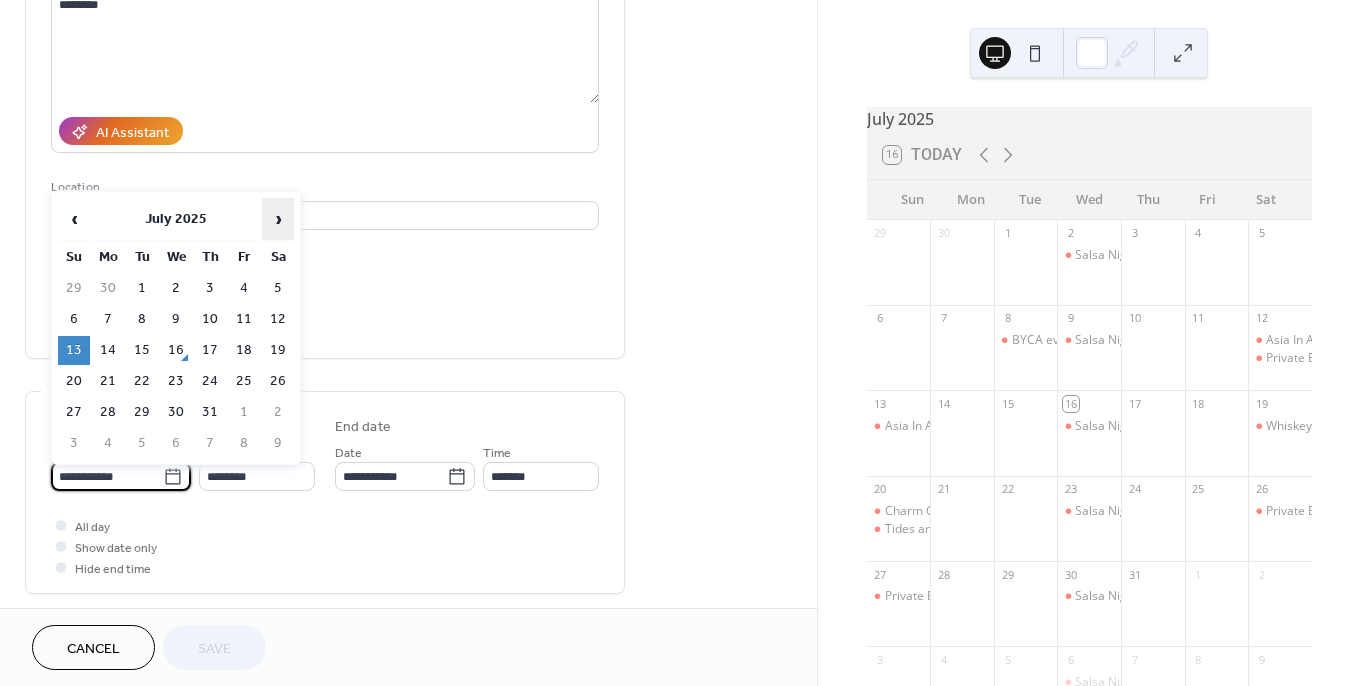 click on "›" at bounding box center (278, 219) 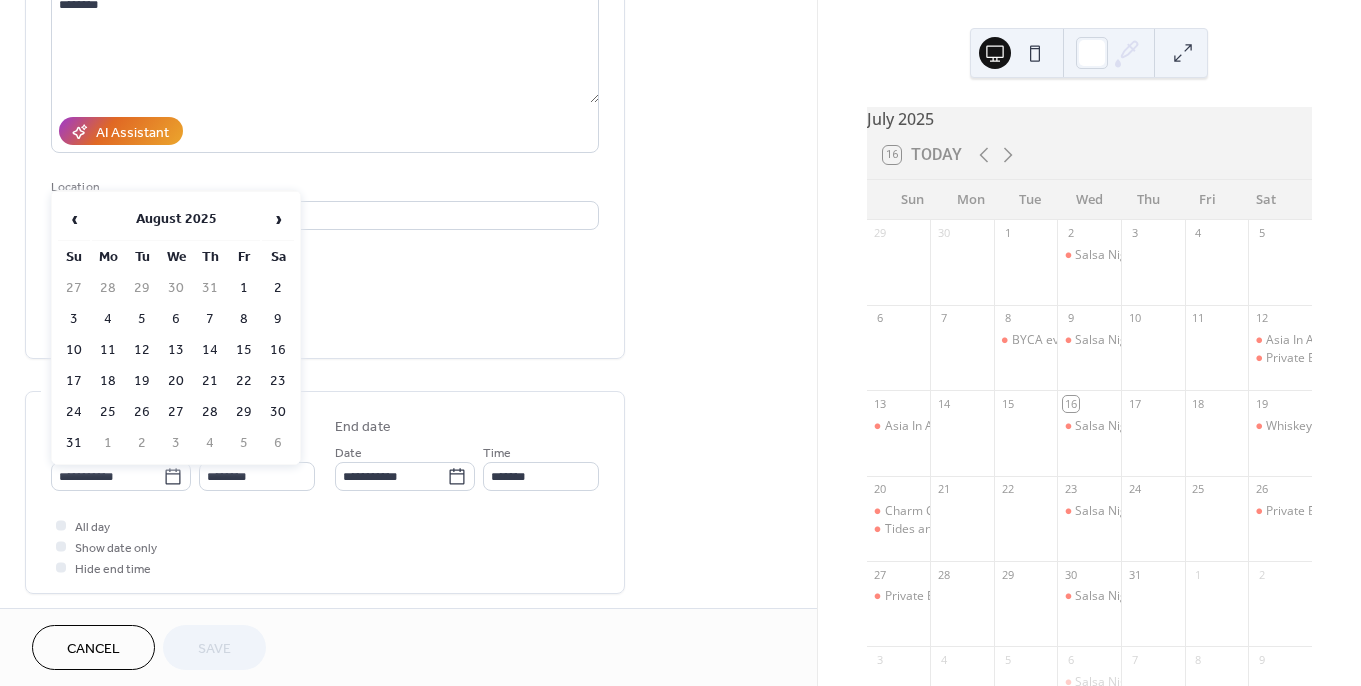 click on "9" at bounding box center [278, 319] 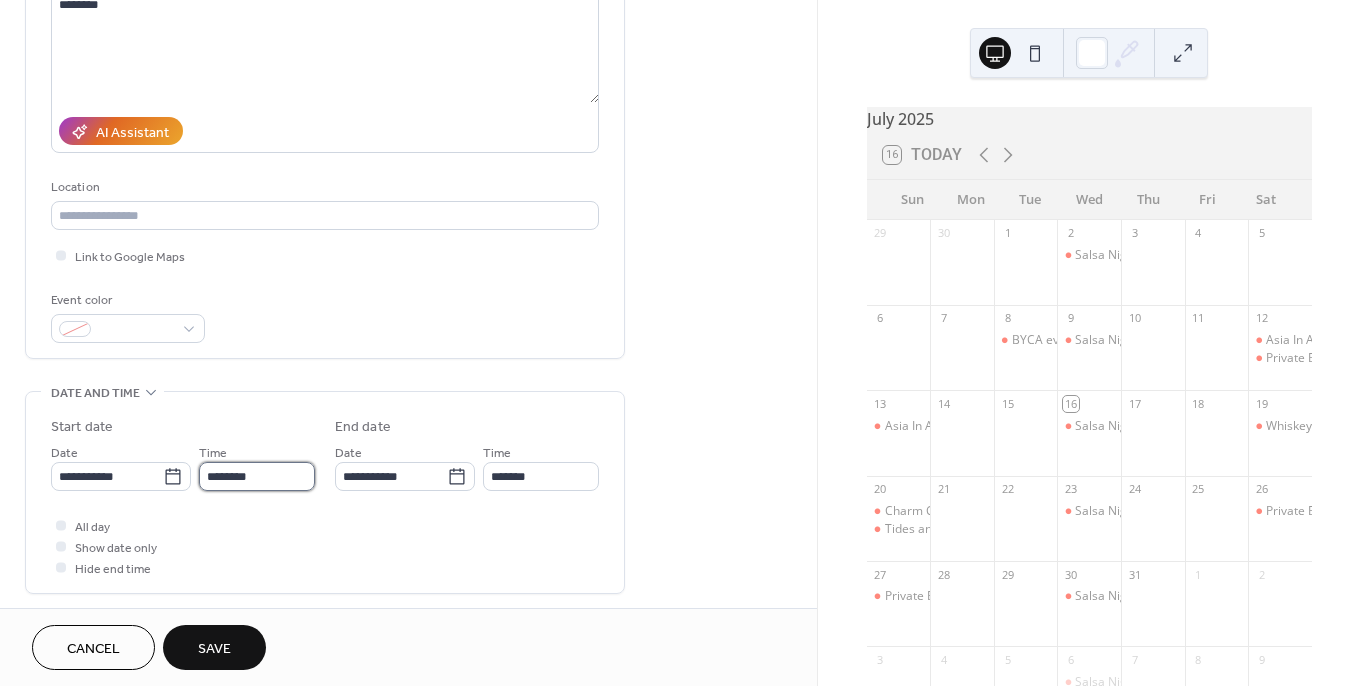 drag, startPoint x: 217, startPoint y: 476, endPoint x: 225, endPoint y: 490, distance: 16.124516 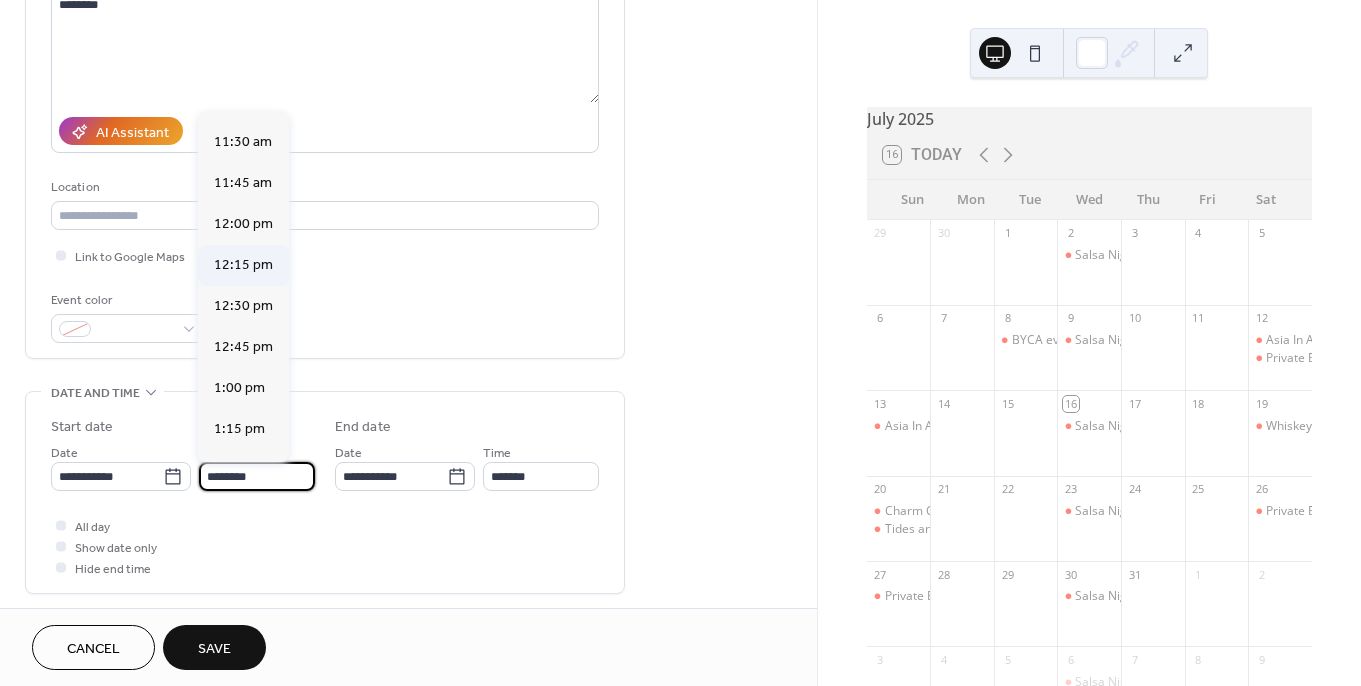scroll, scrollTop: 1875, scrollLeft: 0, axis: vertical 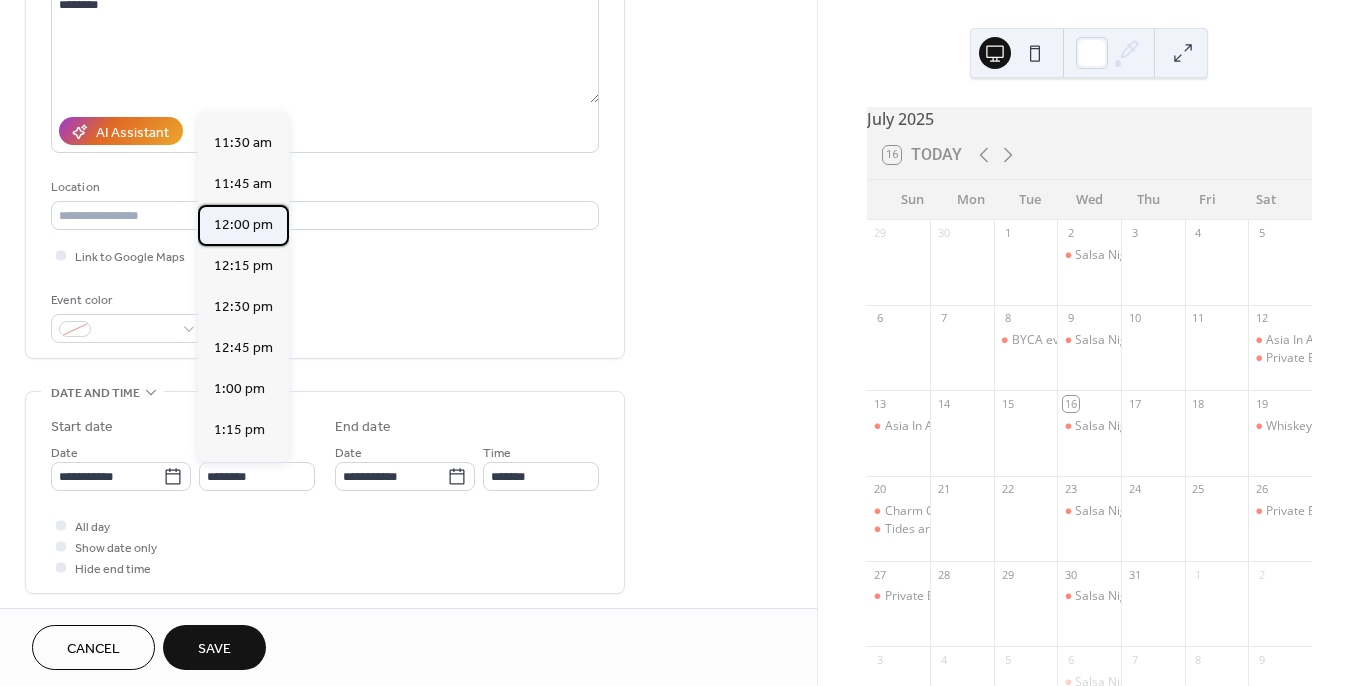 click on "12:00 pm" at bounding box center [243, 224] 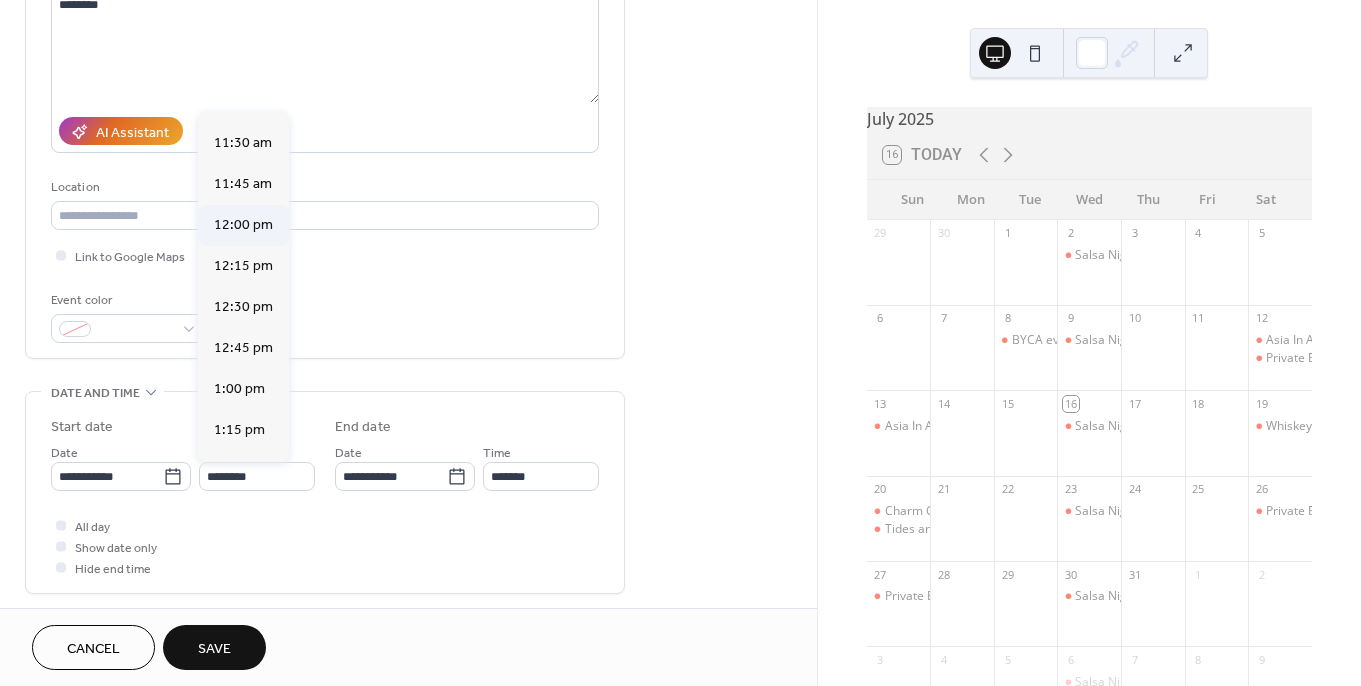 type on "********" 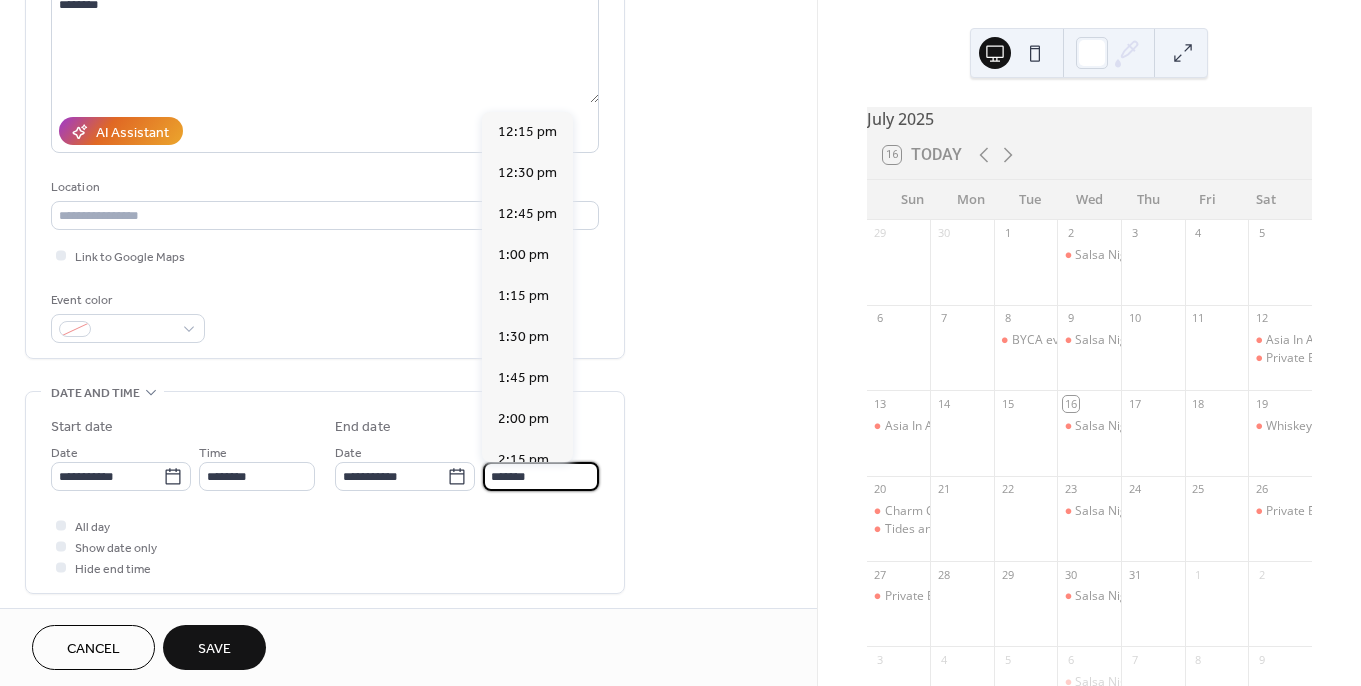 click on "*******" at bounding box center (541, 476) 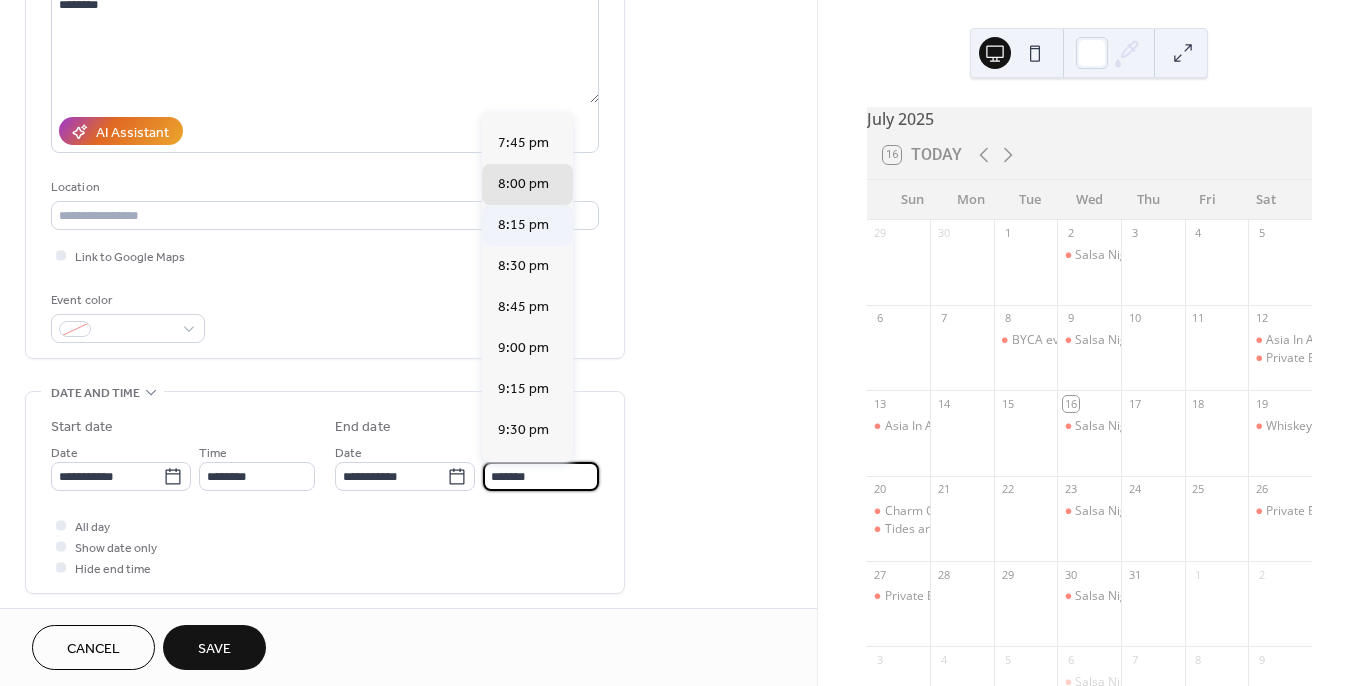 scroll, scrollTop: 897, scrollLeft: 0, axis: vertical 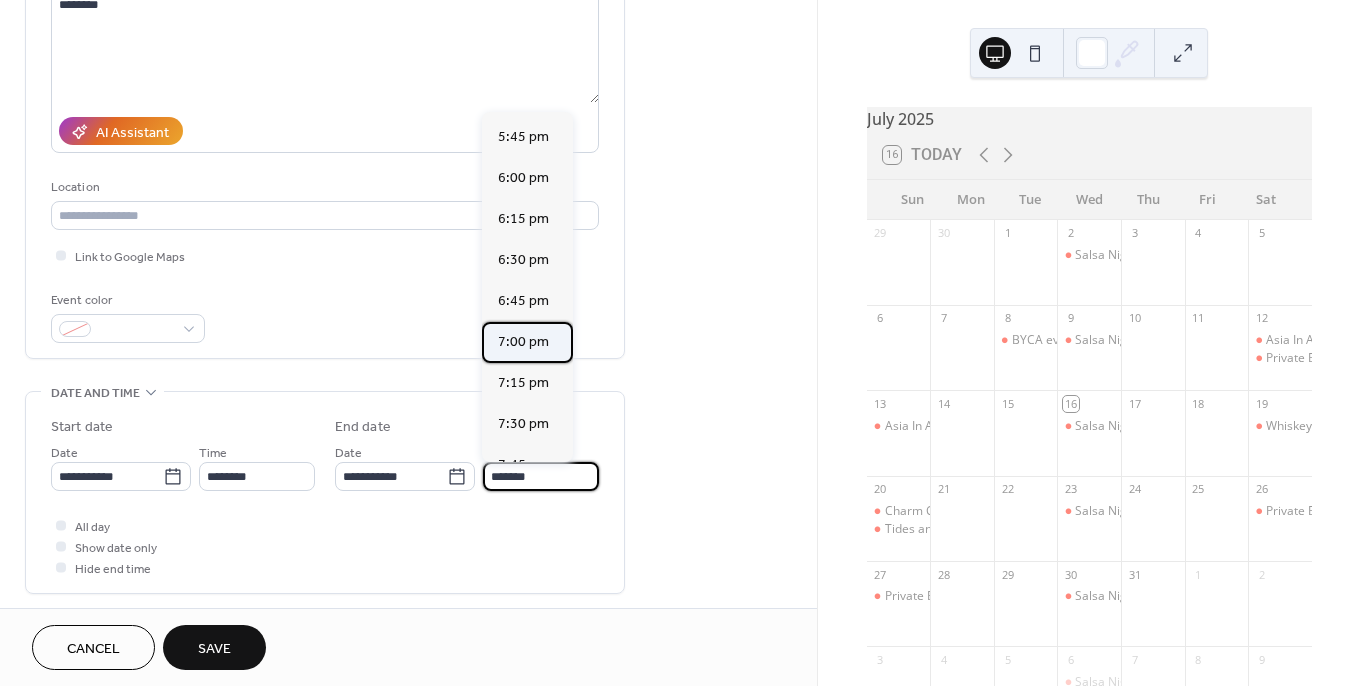 click on "7:00 pm" at bounding box center (523, 341) 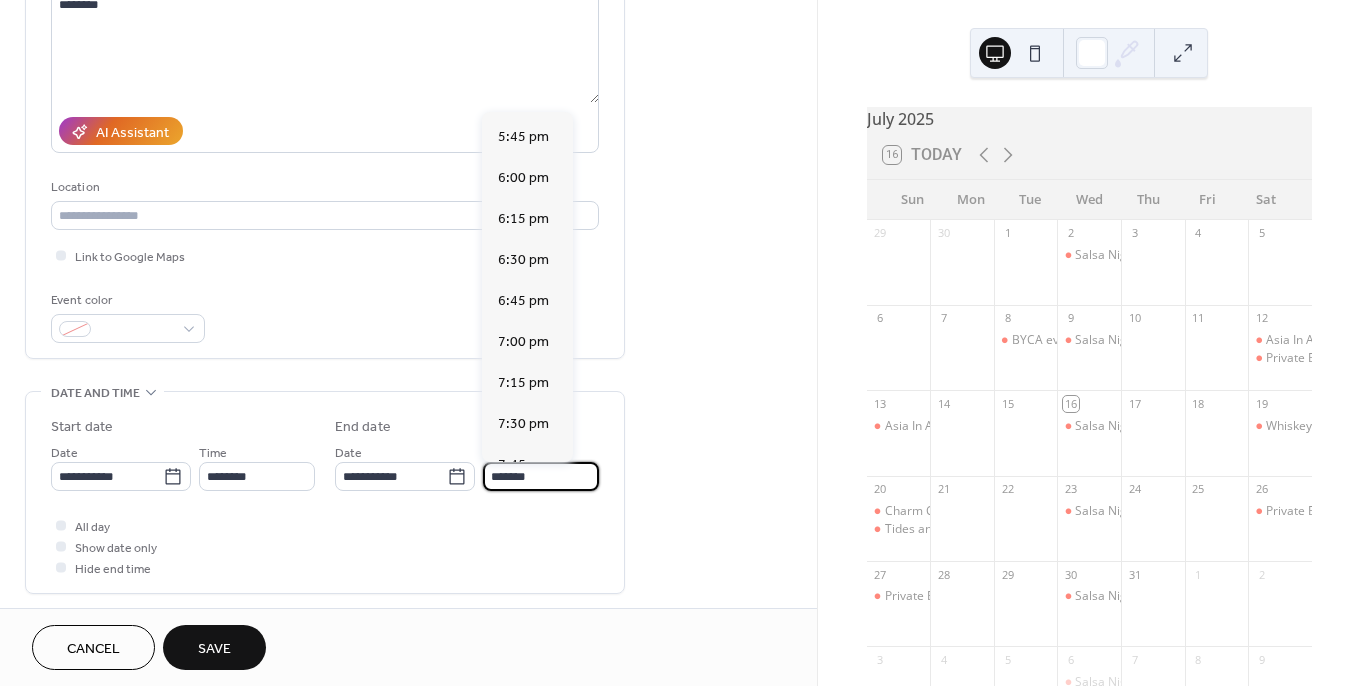 type on "*******" 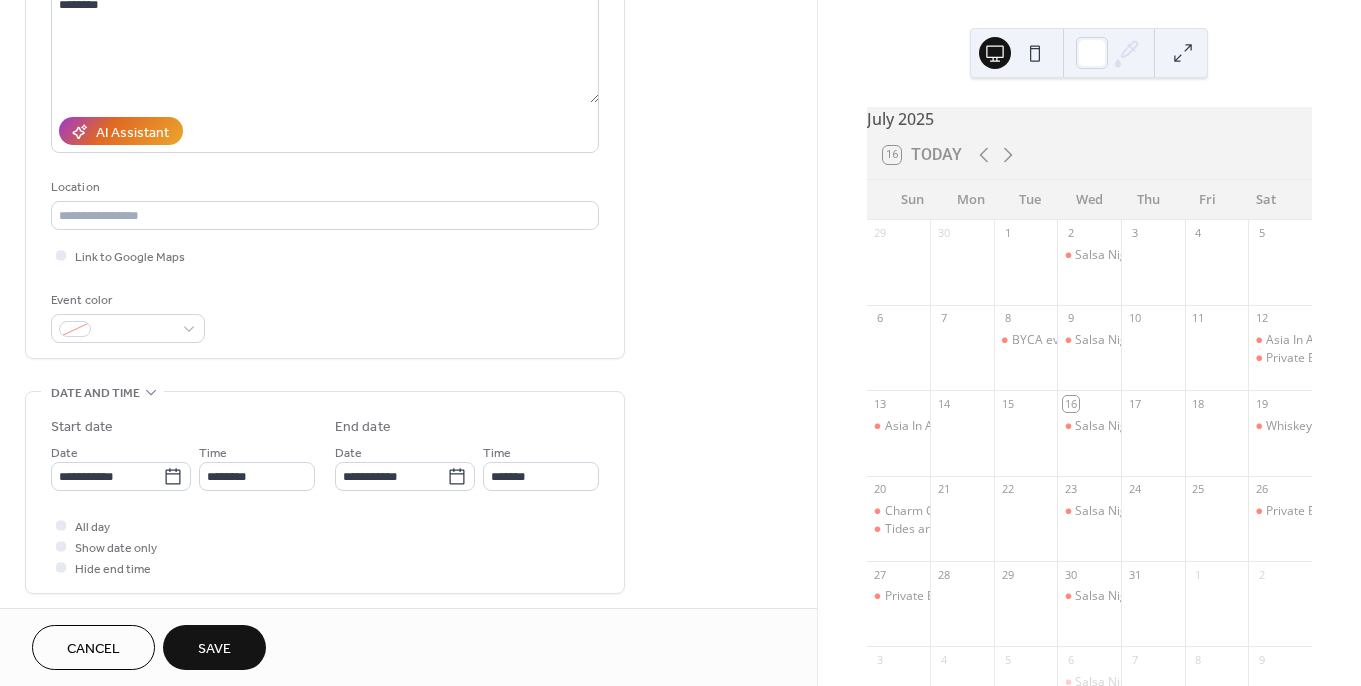 click on "All day Show date only Hide end time" at bounding box center [325, 546] 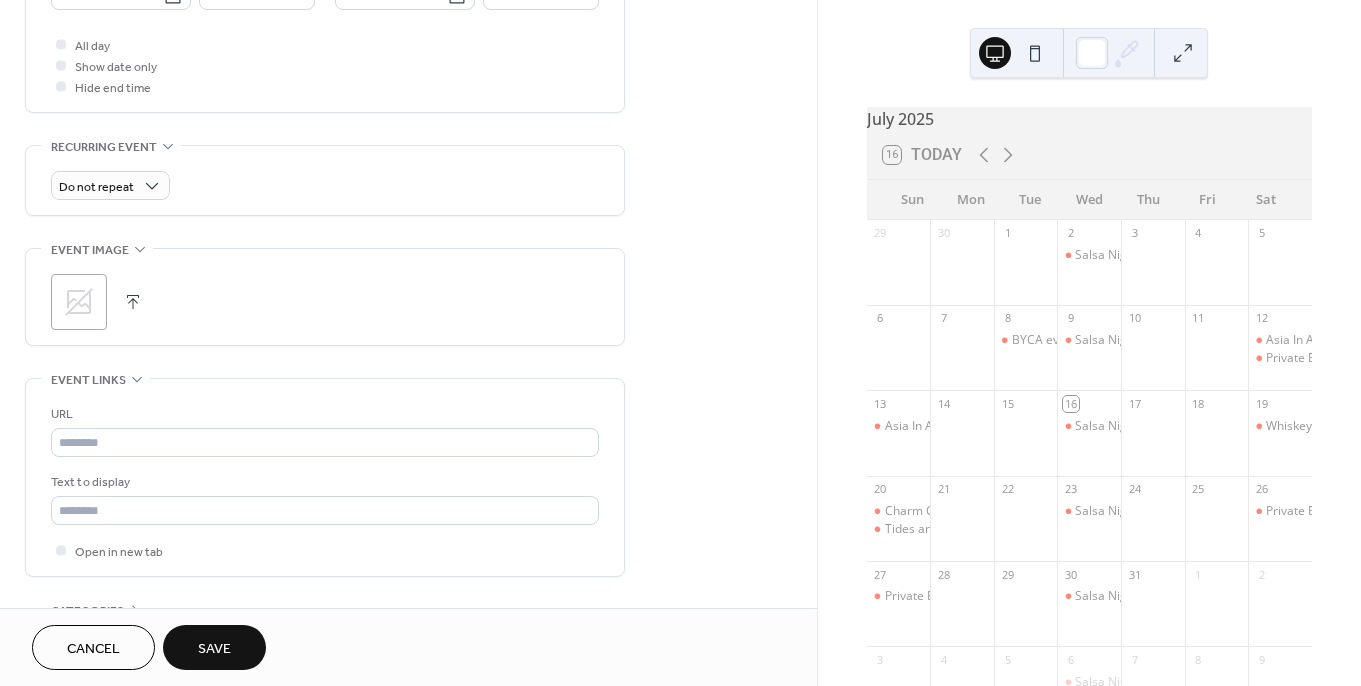 scroll, scrollTop: 758, scrollLeft: 0, axis: vertical 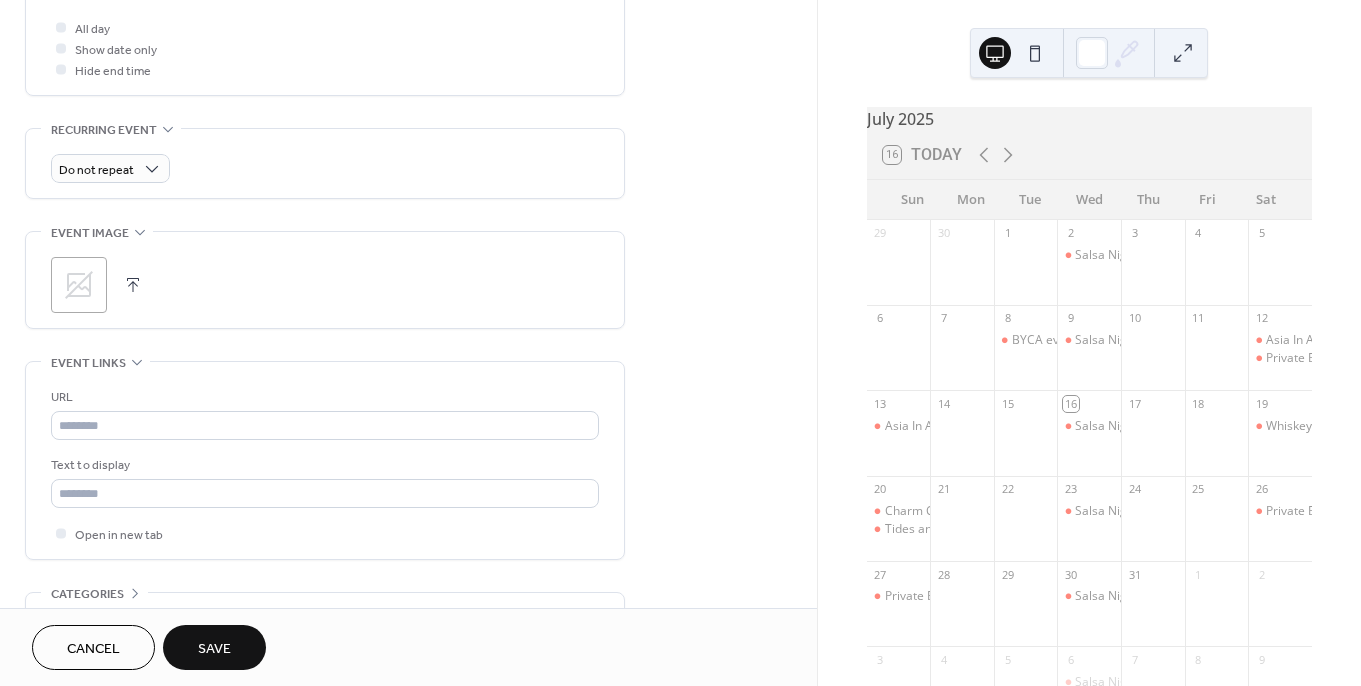 click on "Save" at bounding box center (214, 647) 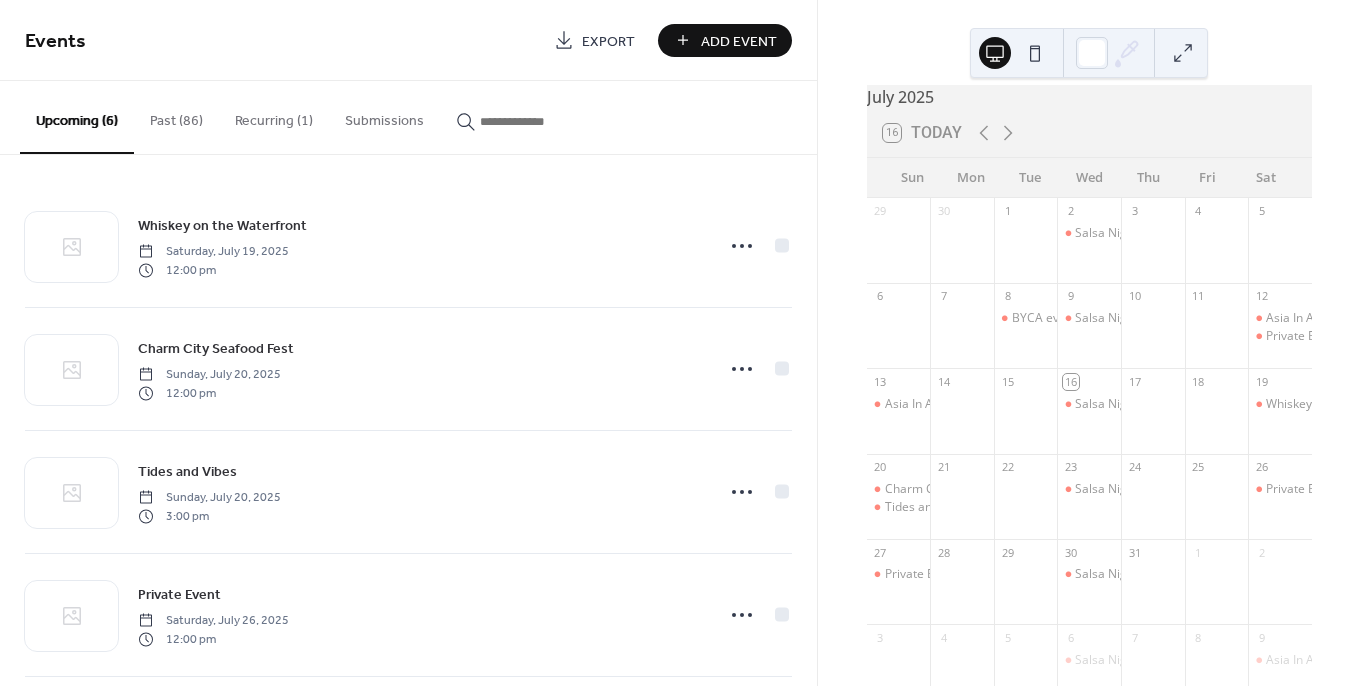 scroll, scrollTop: 33, scrollLeft: 0, axis: vertical 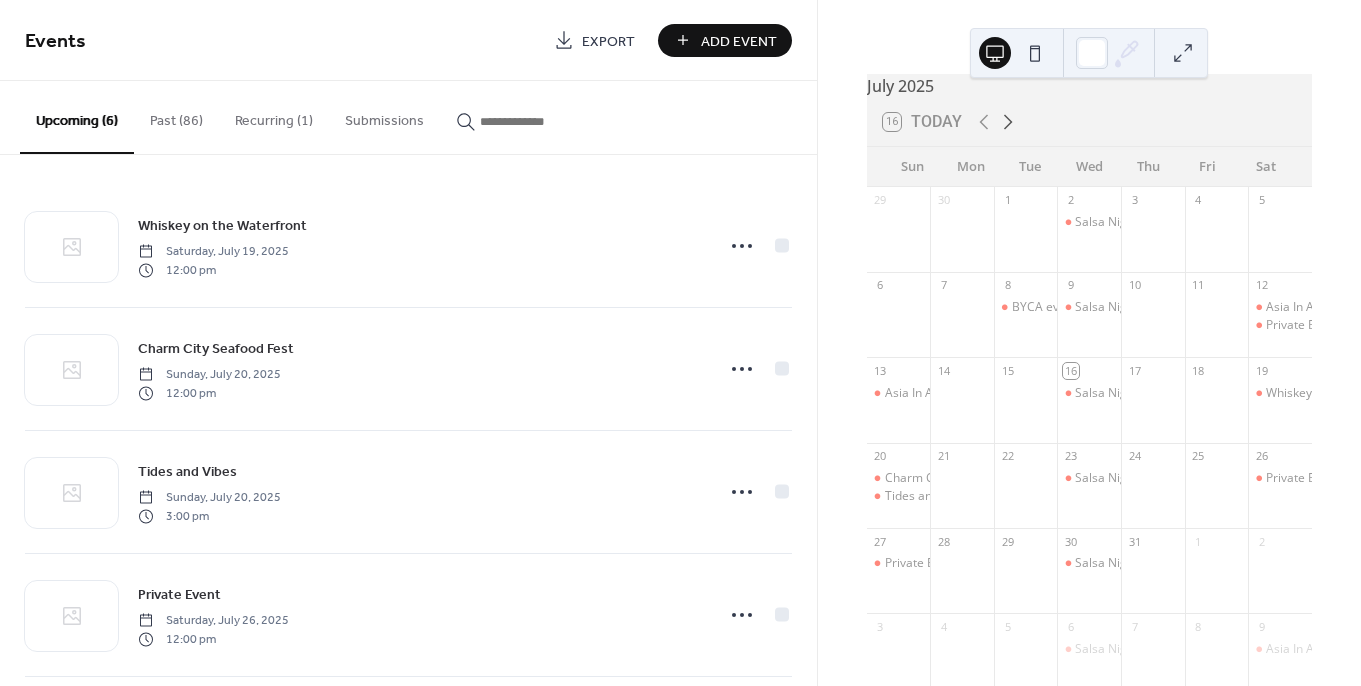 click 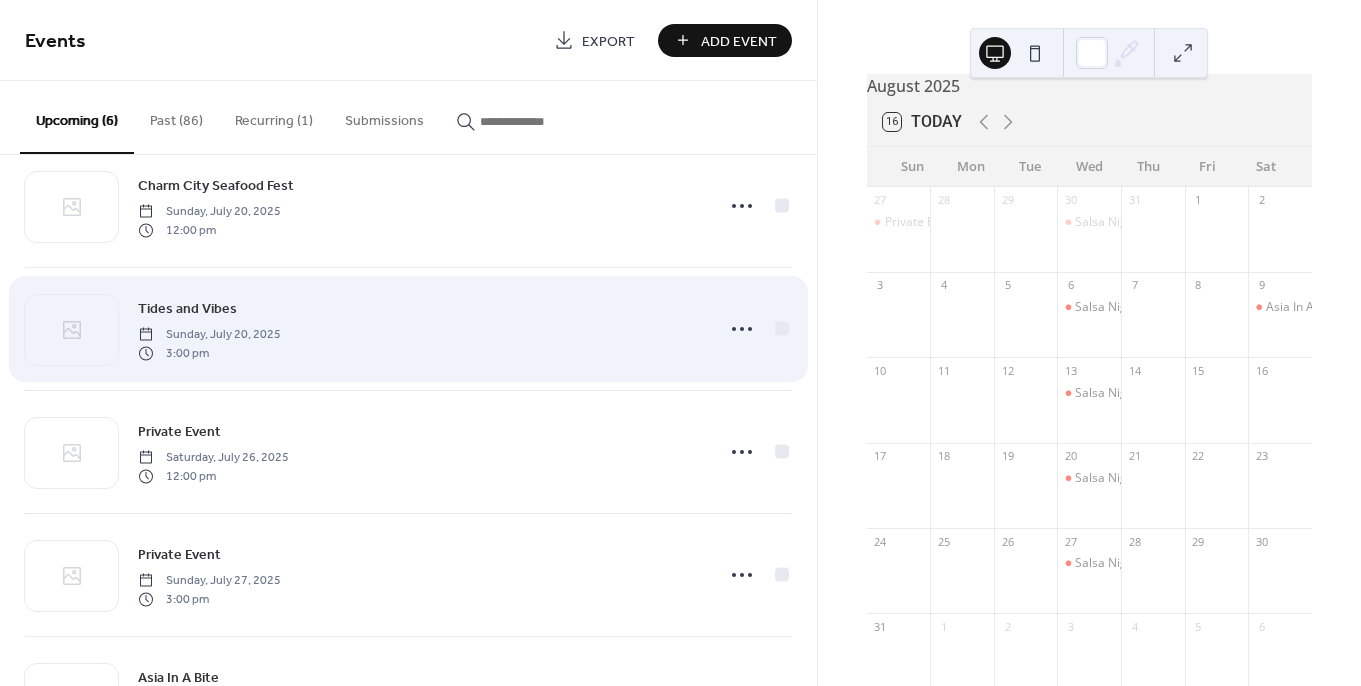 scroll, scrollTop: 266, scrollLeft: 0, axis: vertical 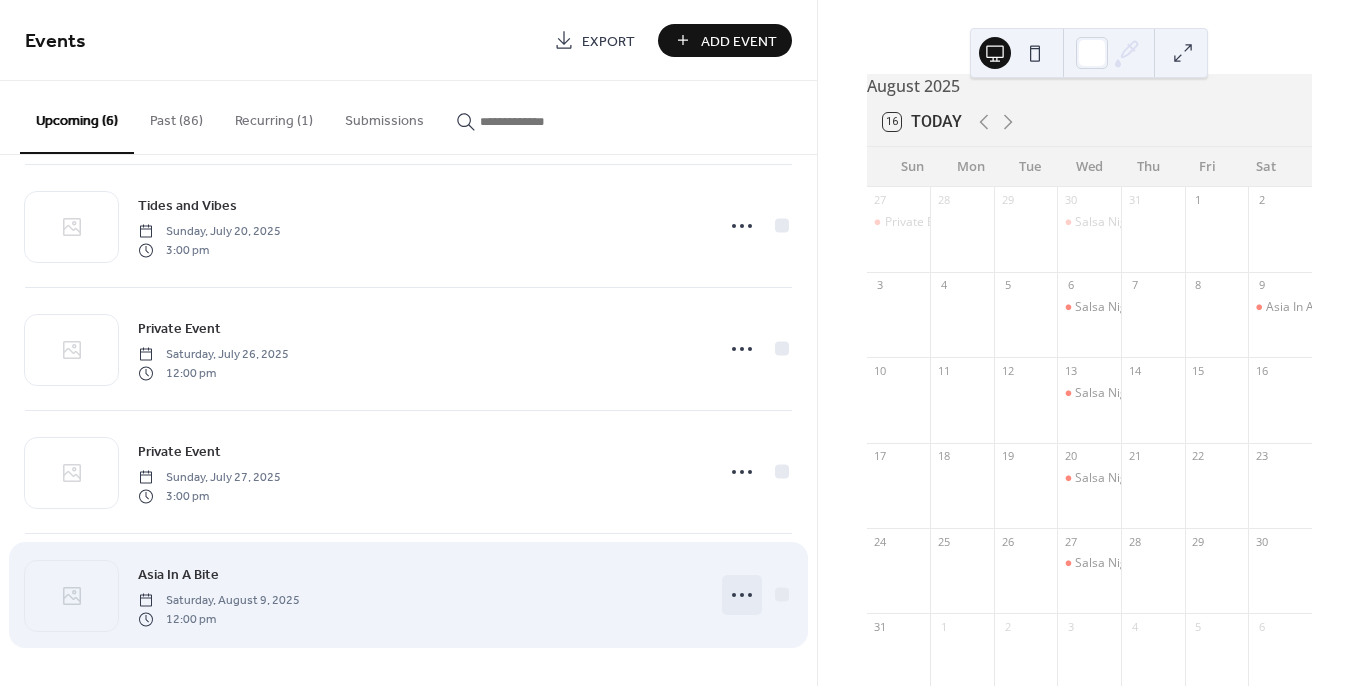 click 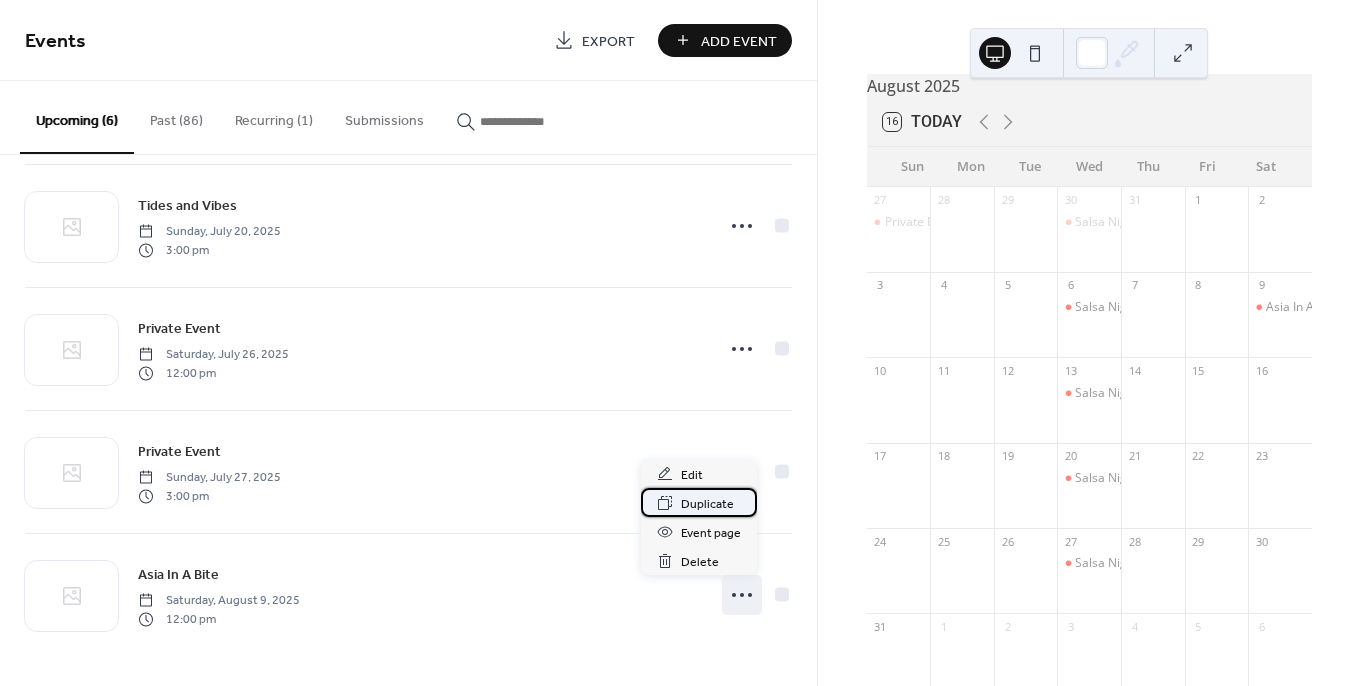 click on "Duplicate" at bounding box center [707, 504] 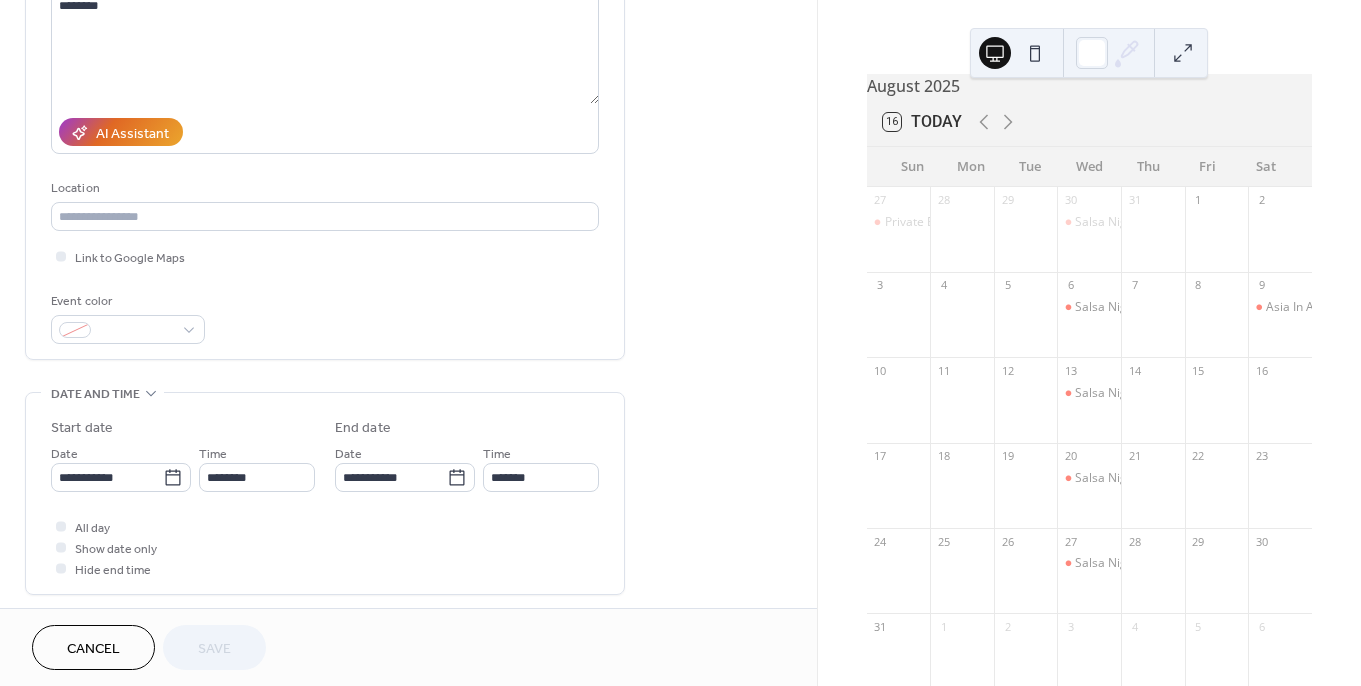 scroll, scrollTop: 341, scrollLeft: 0, axis: vertical 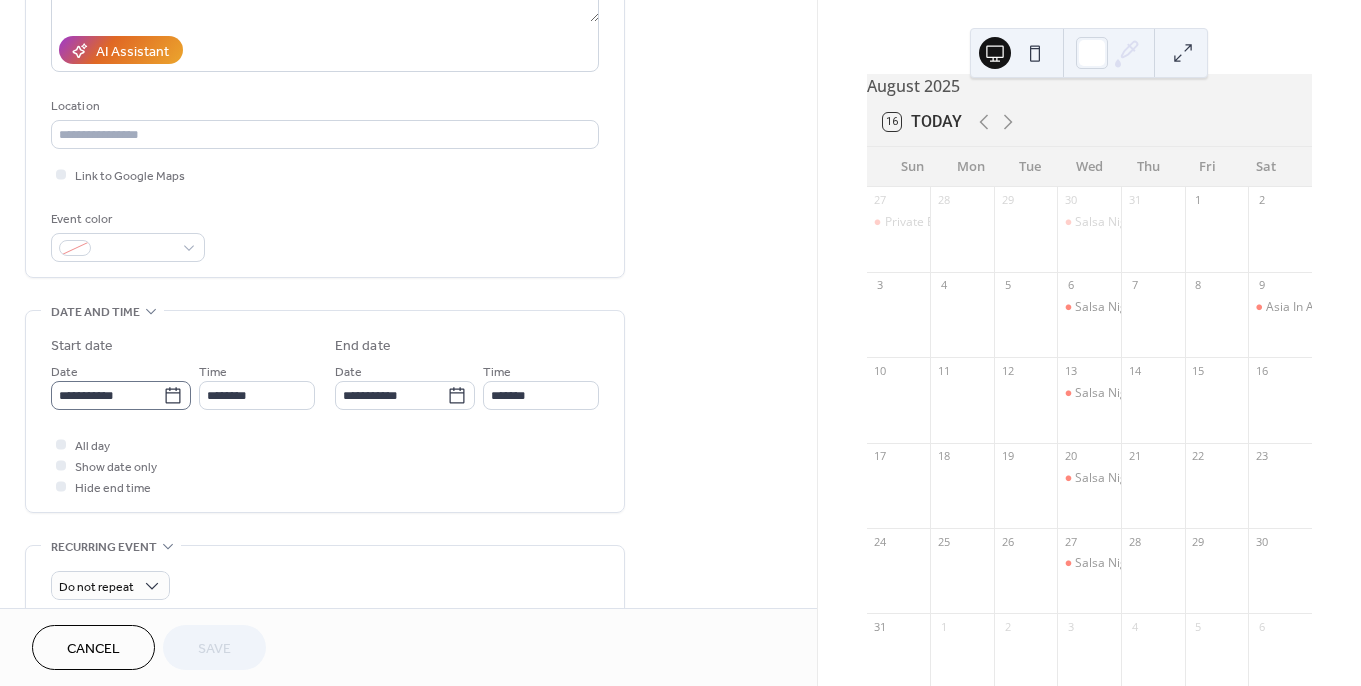 click 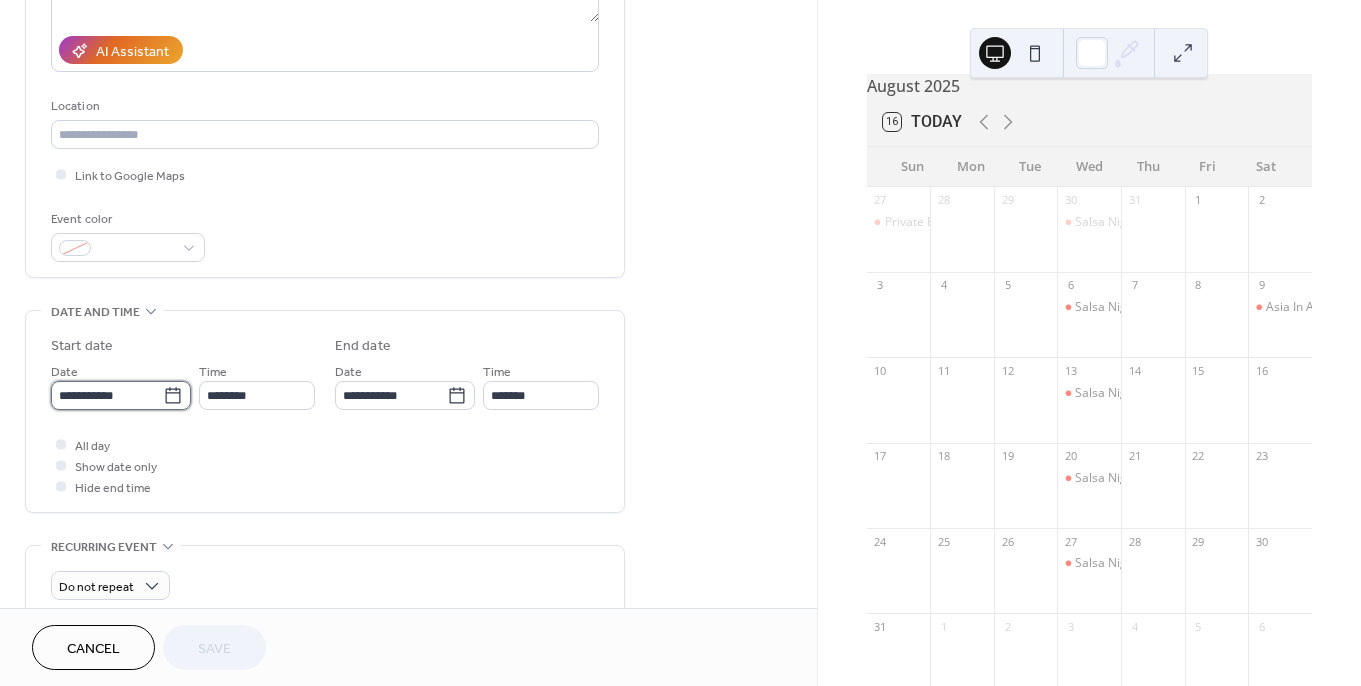 click on "**********" at bounding box center (107, 395) 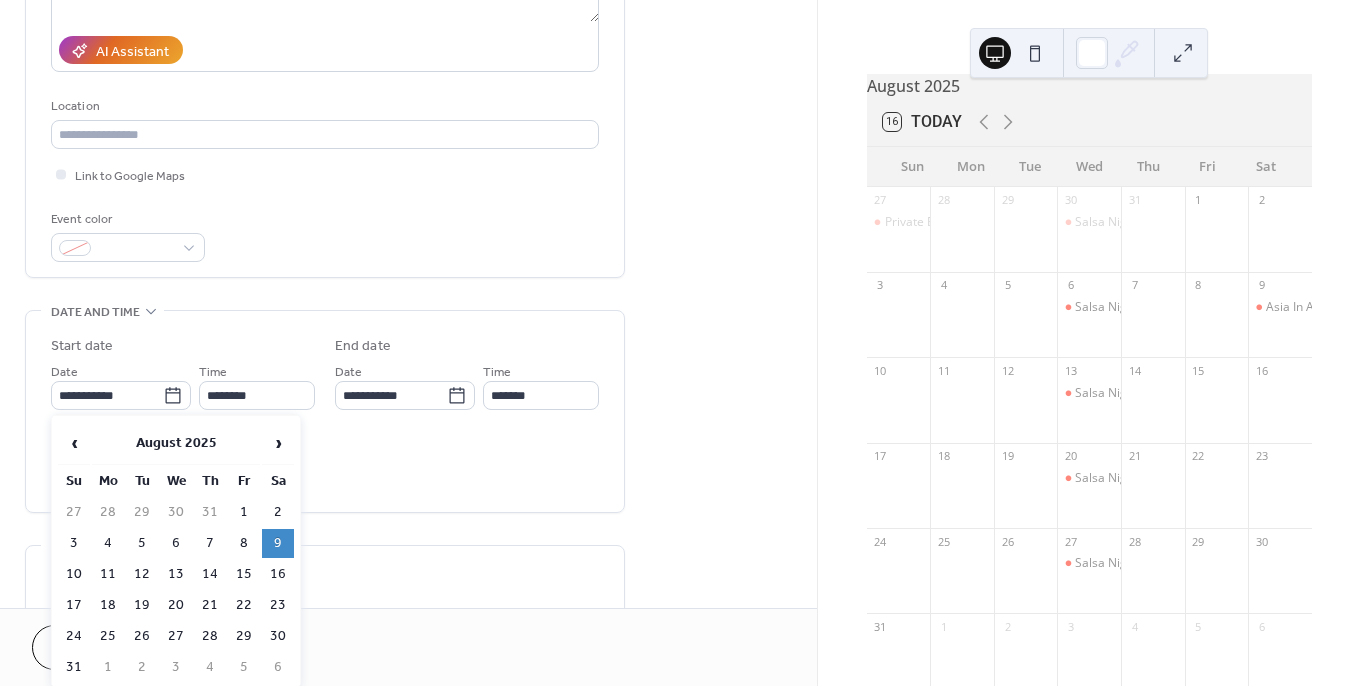 click on "10" at bounding box center [74, 574] 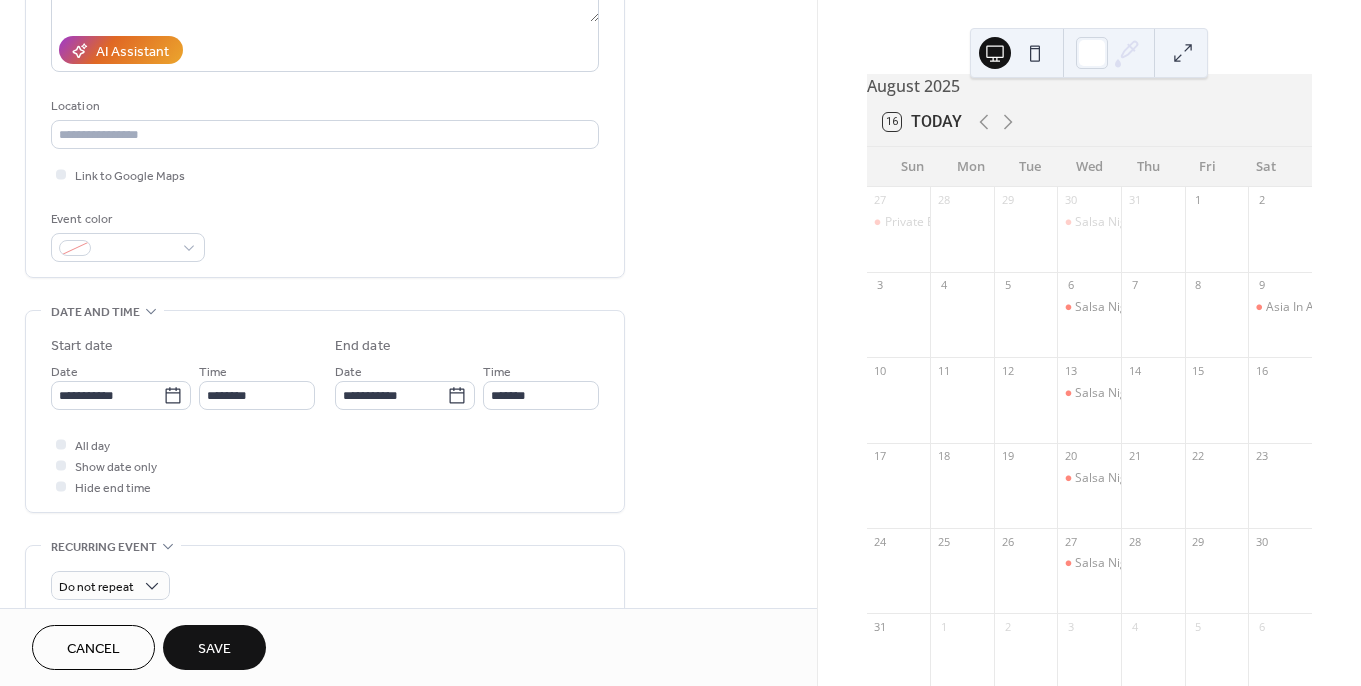 click on "Save" at bounding box center (214, 647) 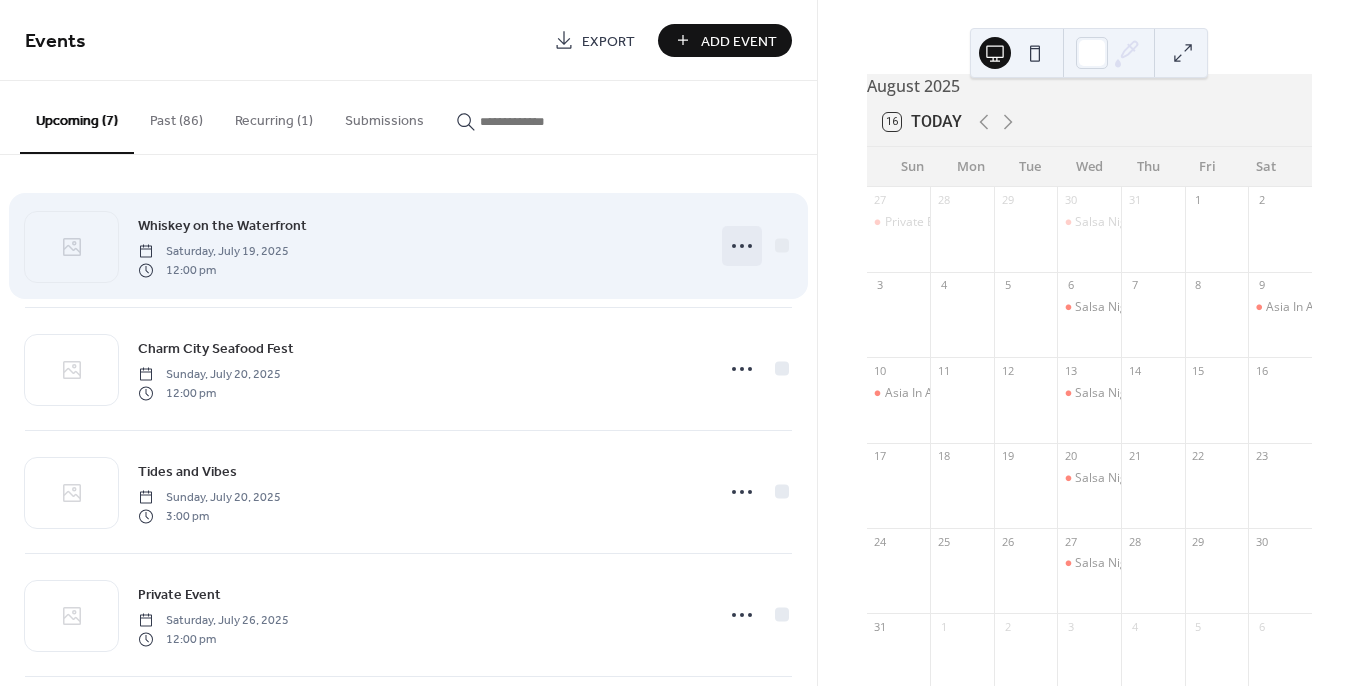 click 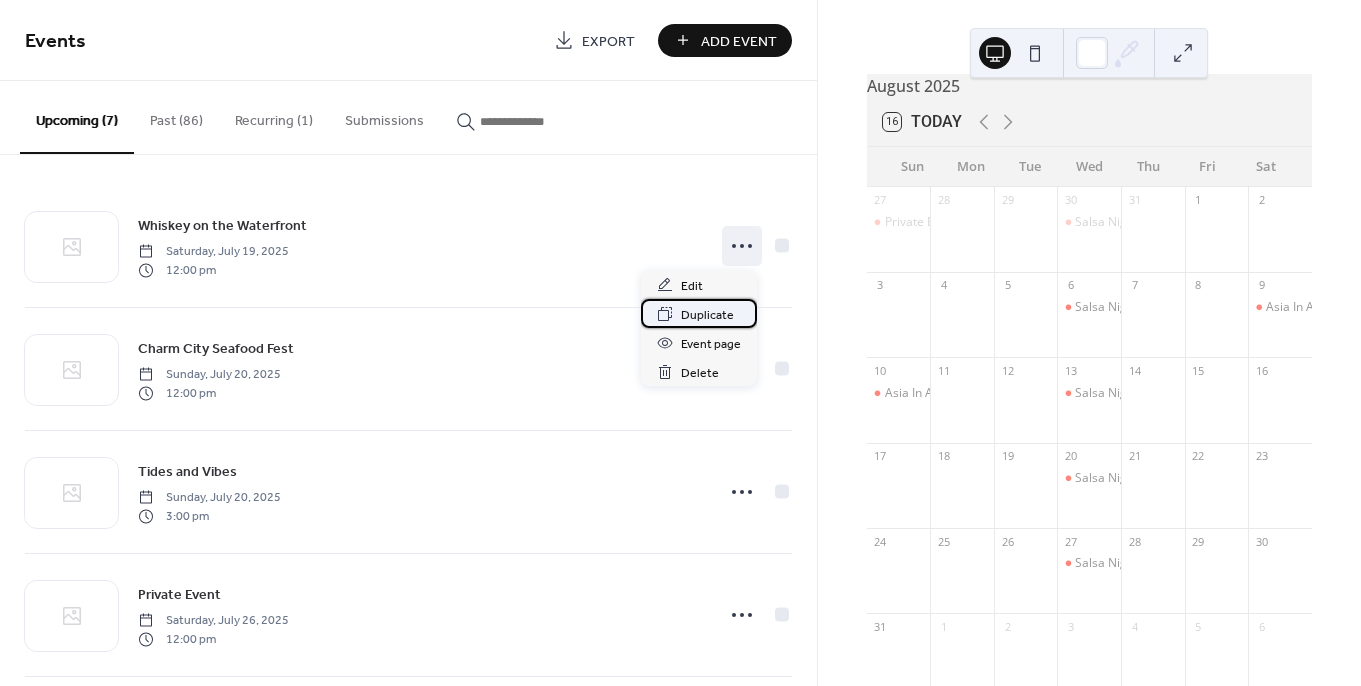 click on "Duplicate" at bounding box center (707, 315) 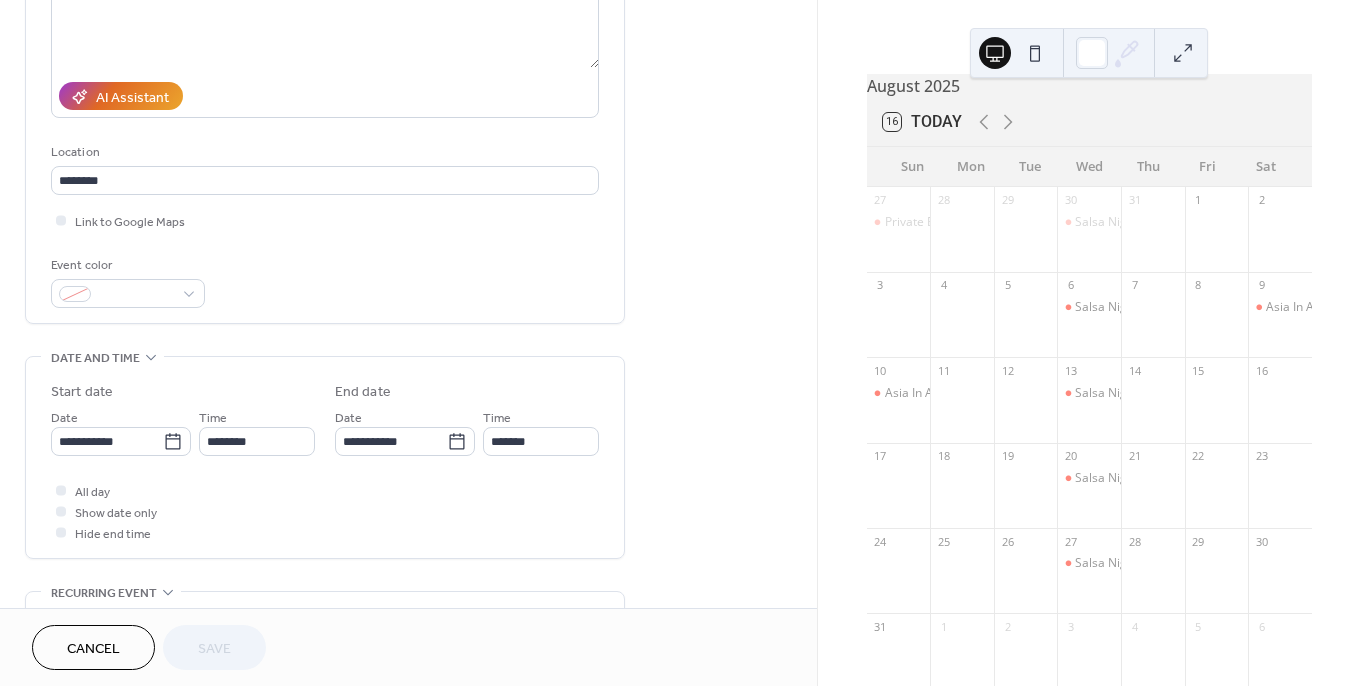scroll, scrollTop: 440, scrollLeft: 0, axis: vertical 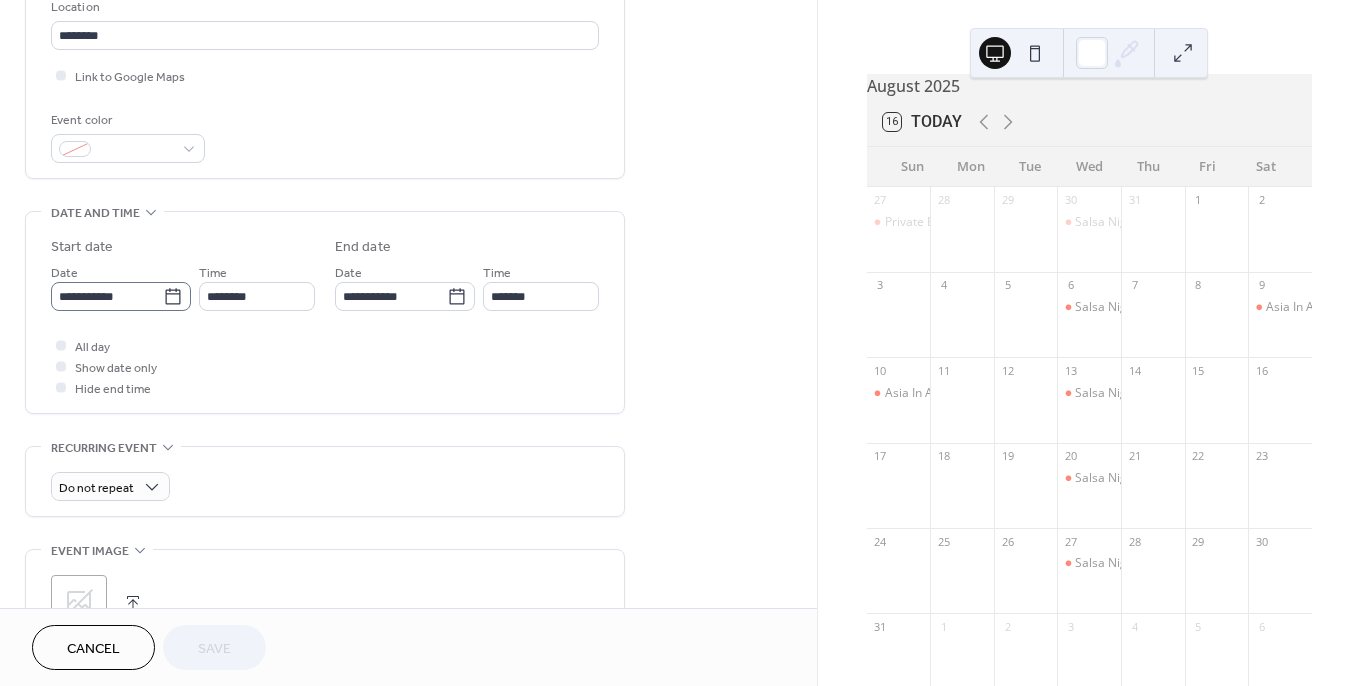 click 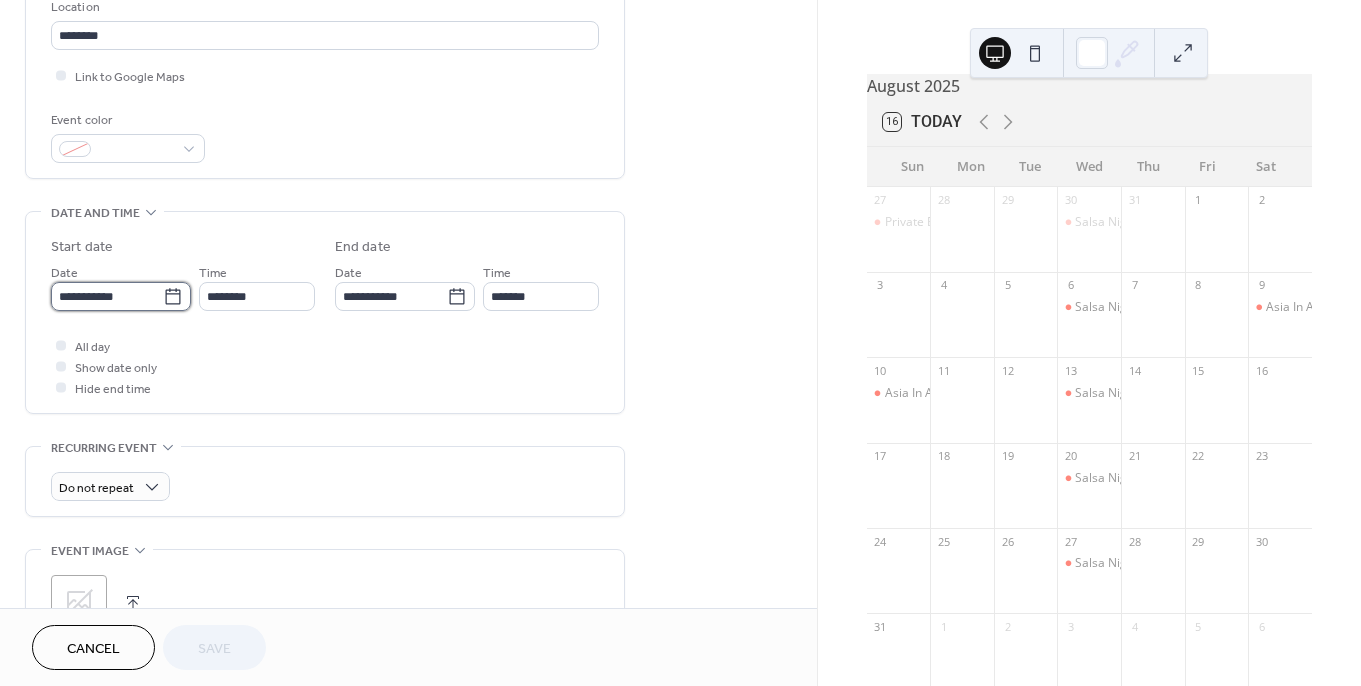 click on "**********" at bounding box center [107, 296] 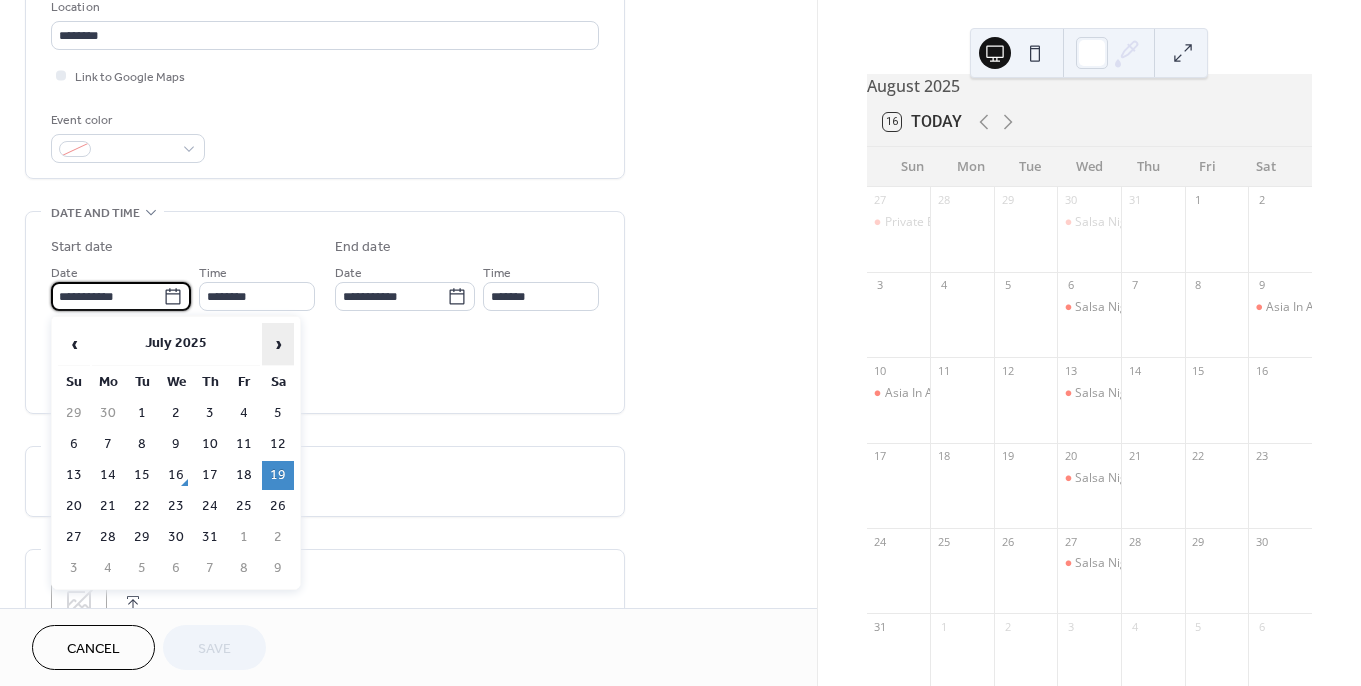 click on "›" at bounding box center (278, 344) 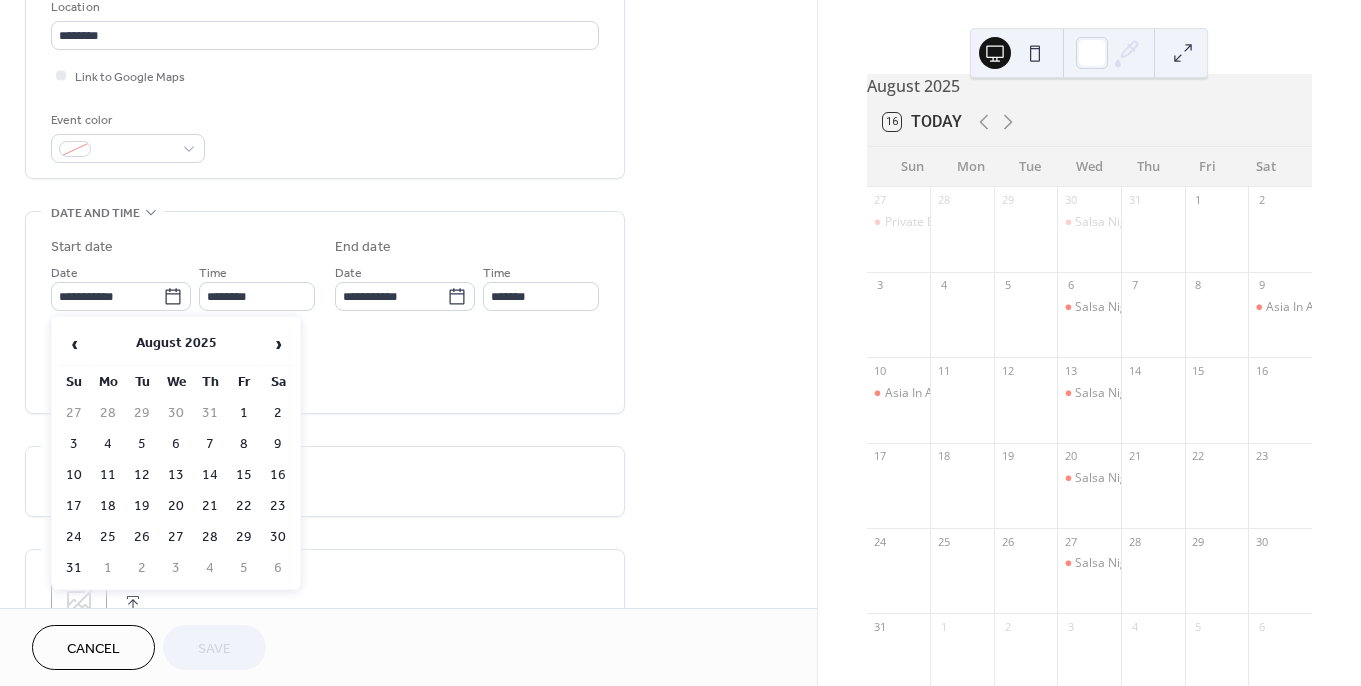 click on "16" at bounding box center [278, 475] 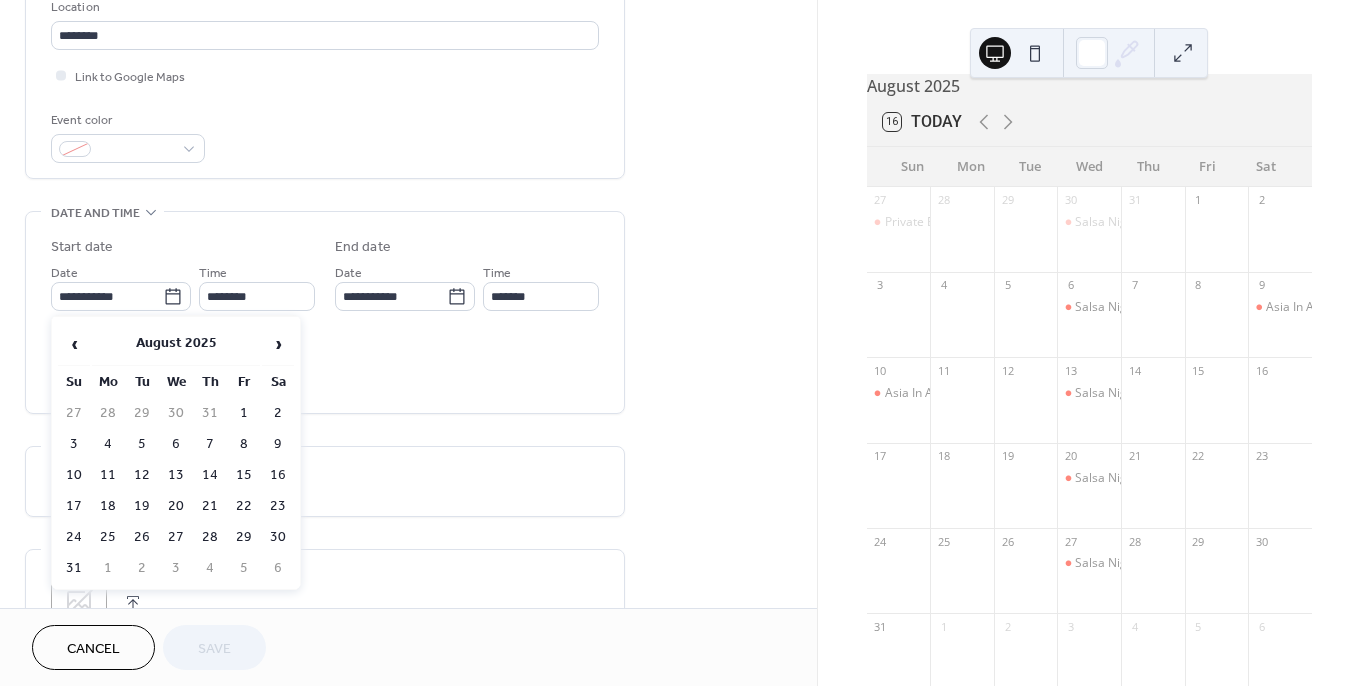 type on "**********" 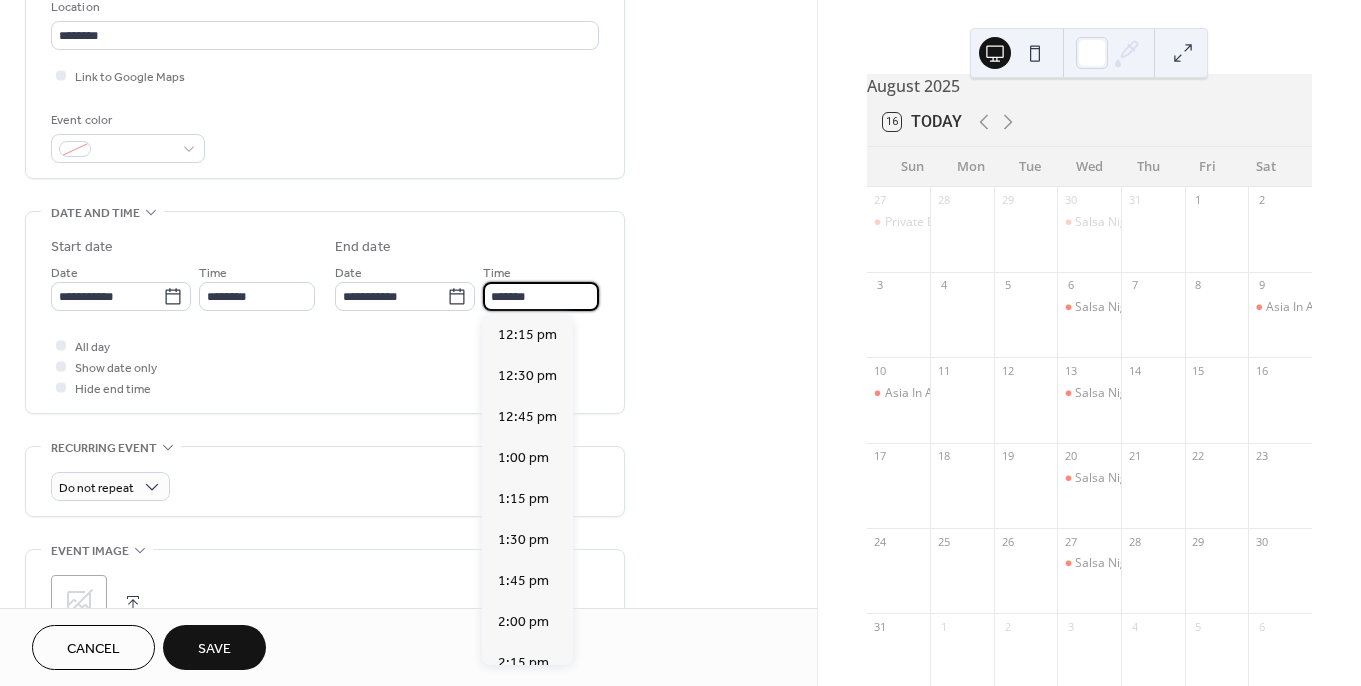 click on "*******" at bounding box center (541, 296) 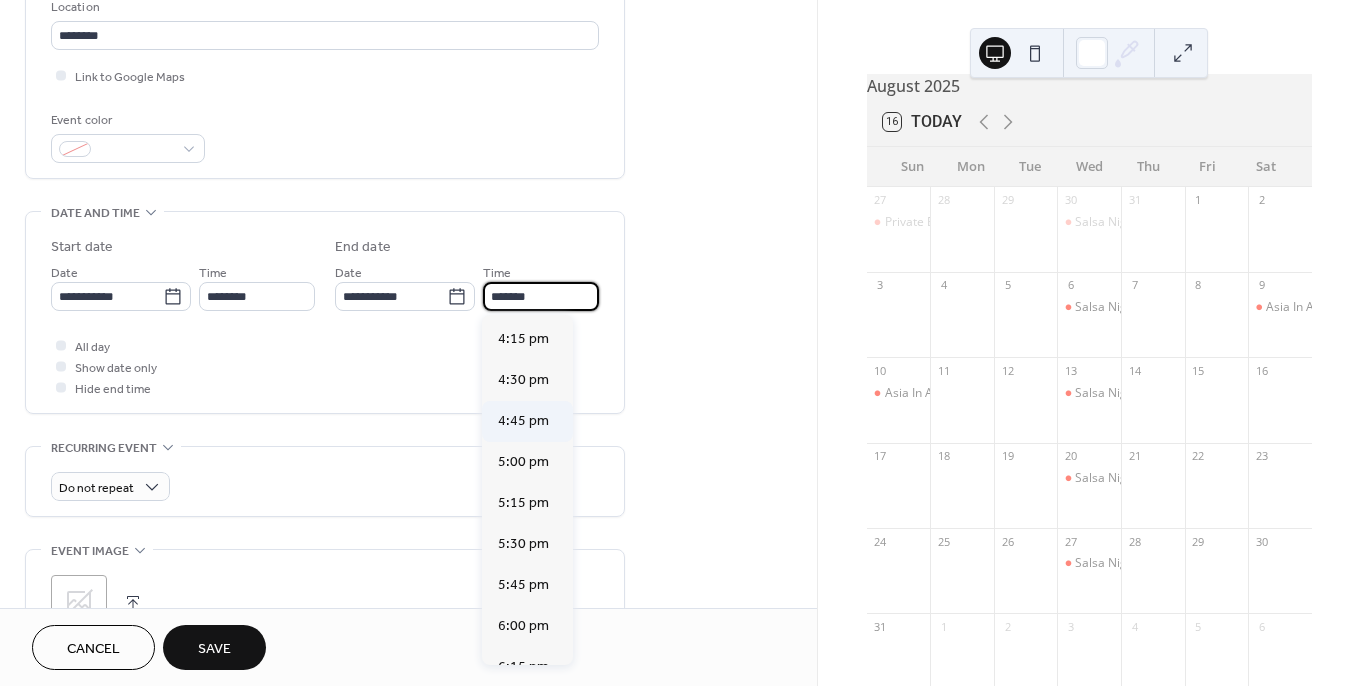 scroll, scrollTop: 651, scrollLeft: 0, axis: vertical 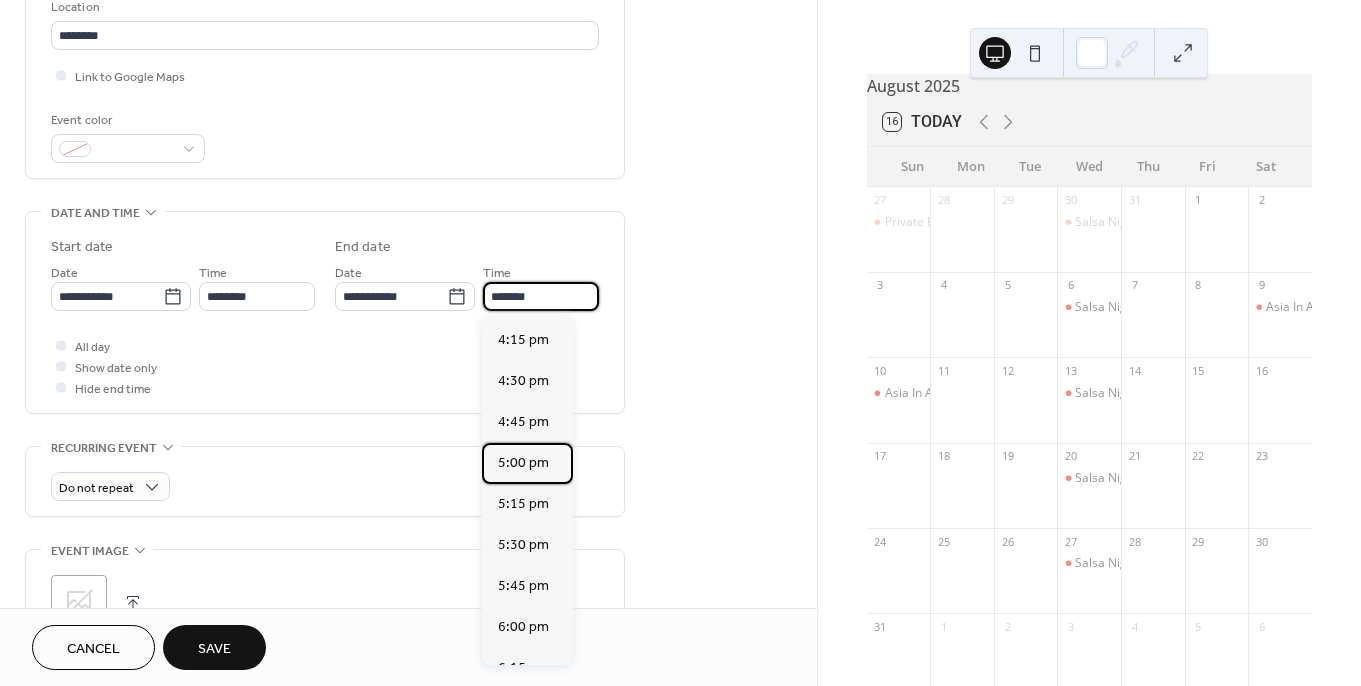 click on "5:00 pm" at bounding box center [523, 462] 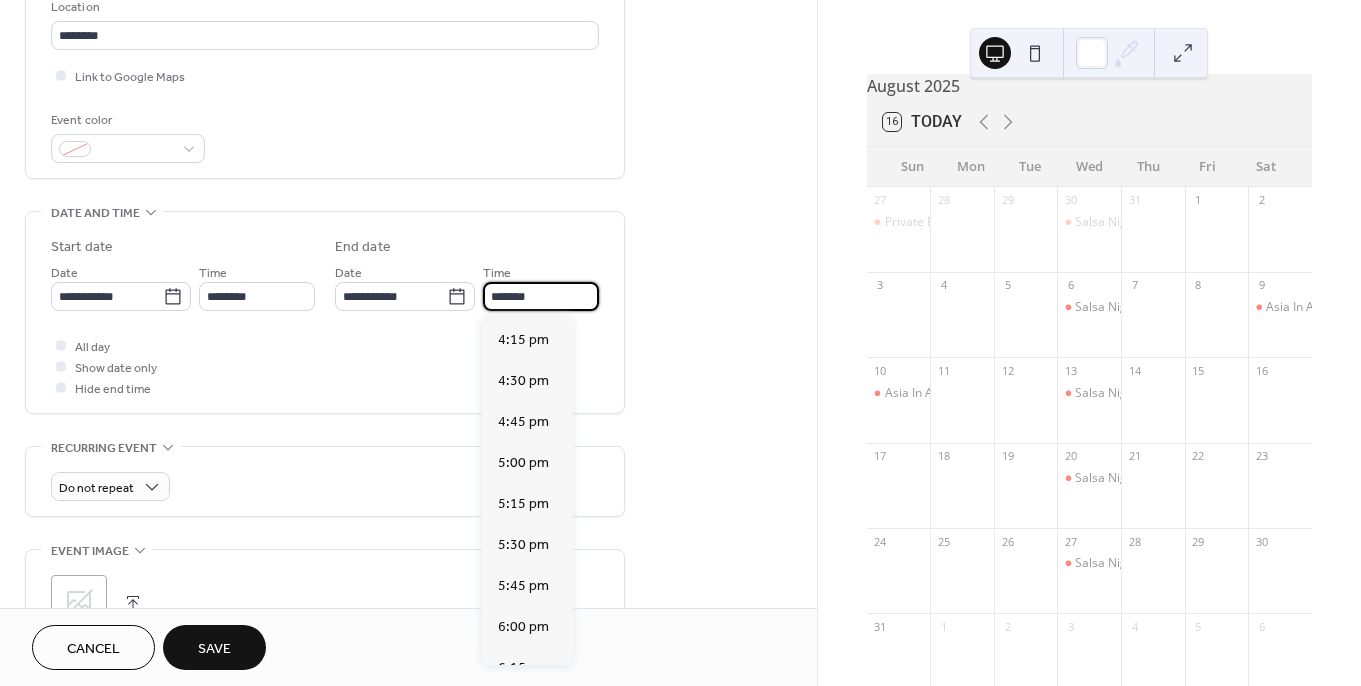 type on "*******" 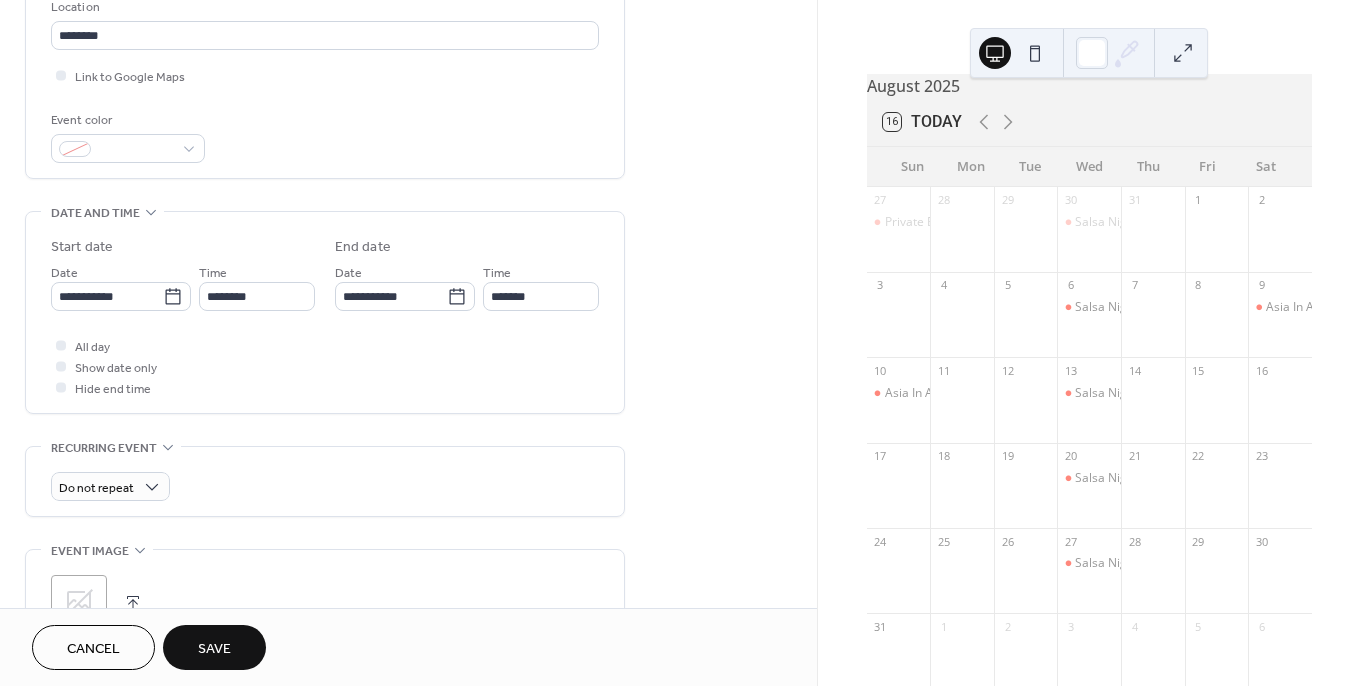 click on "All day Show date only Hide end time" at bounding box center (325, 366) 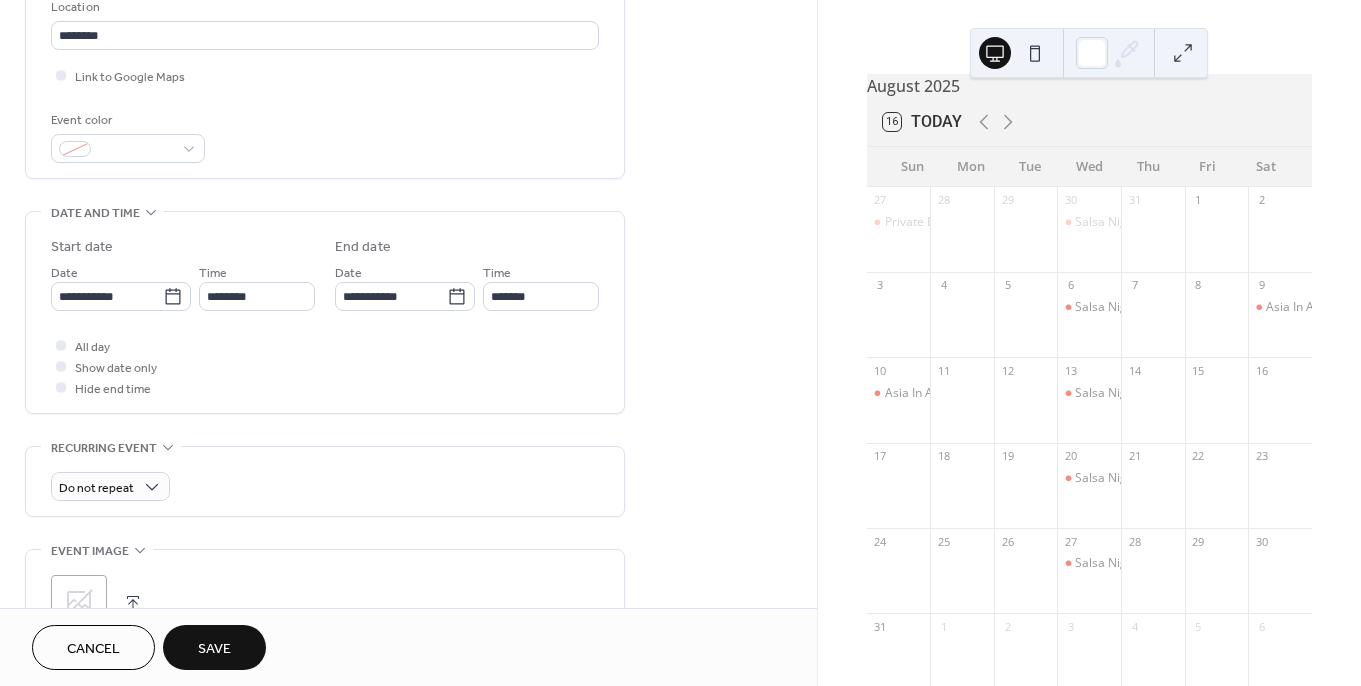 click on "Save" at bounding box center [214, 647] 